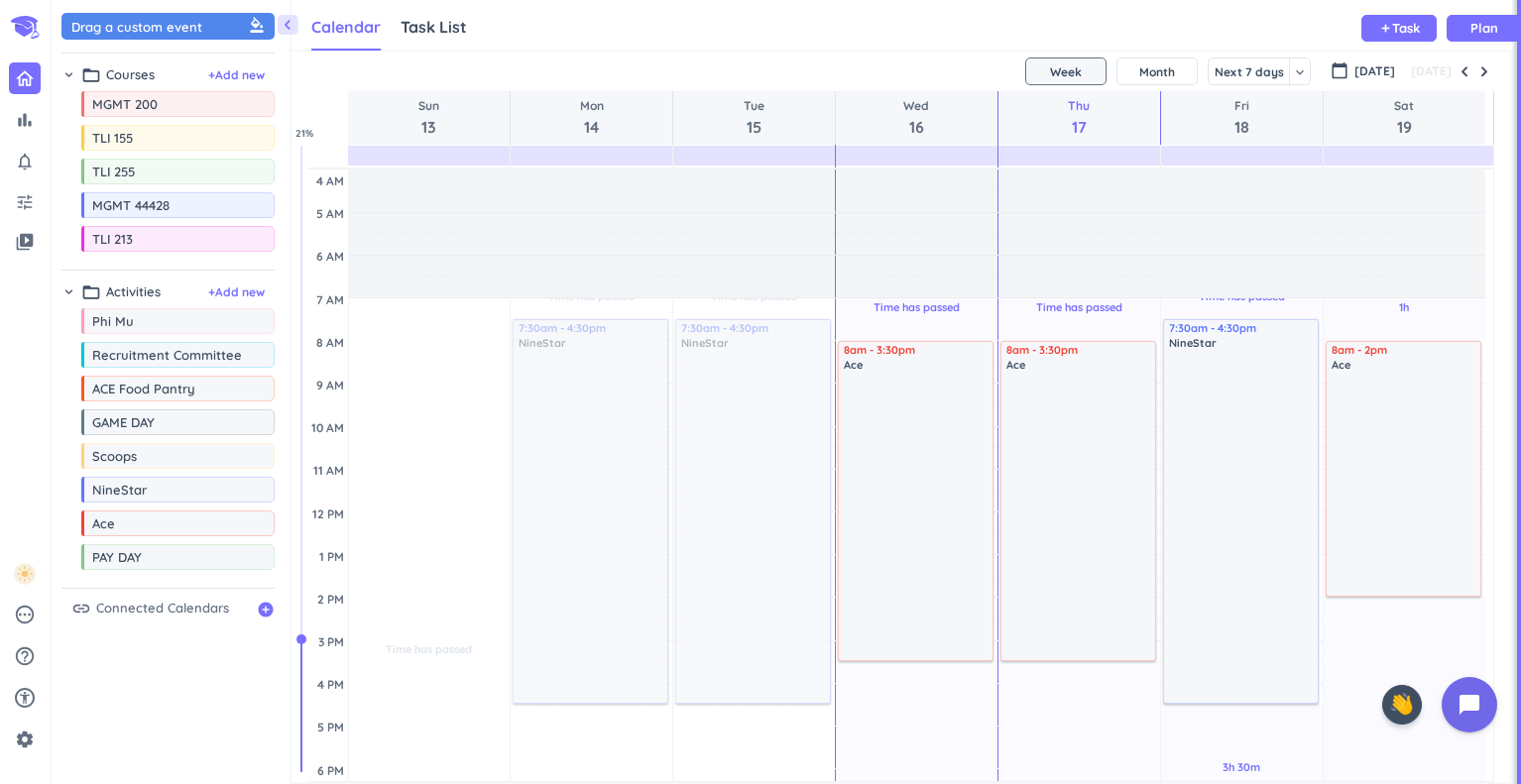 scroll, scrollTop: 0, scrollLeft: 0, axis: both 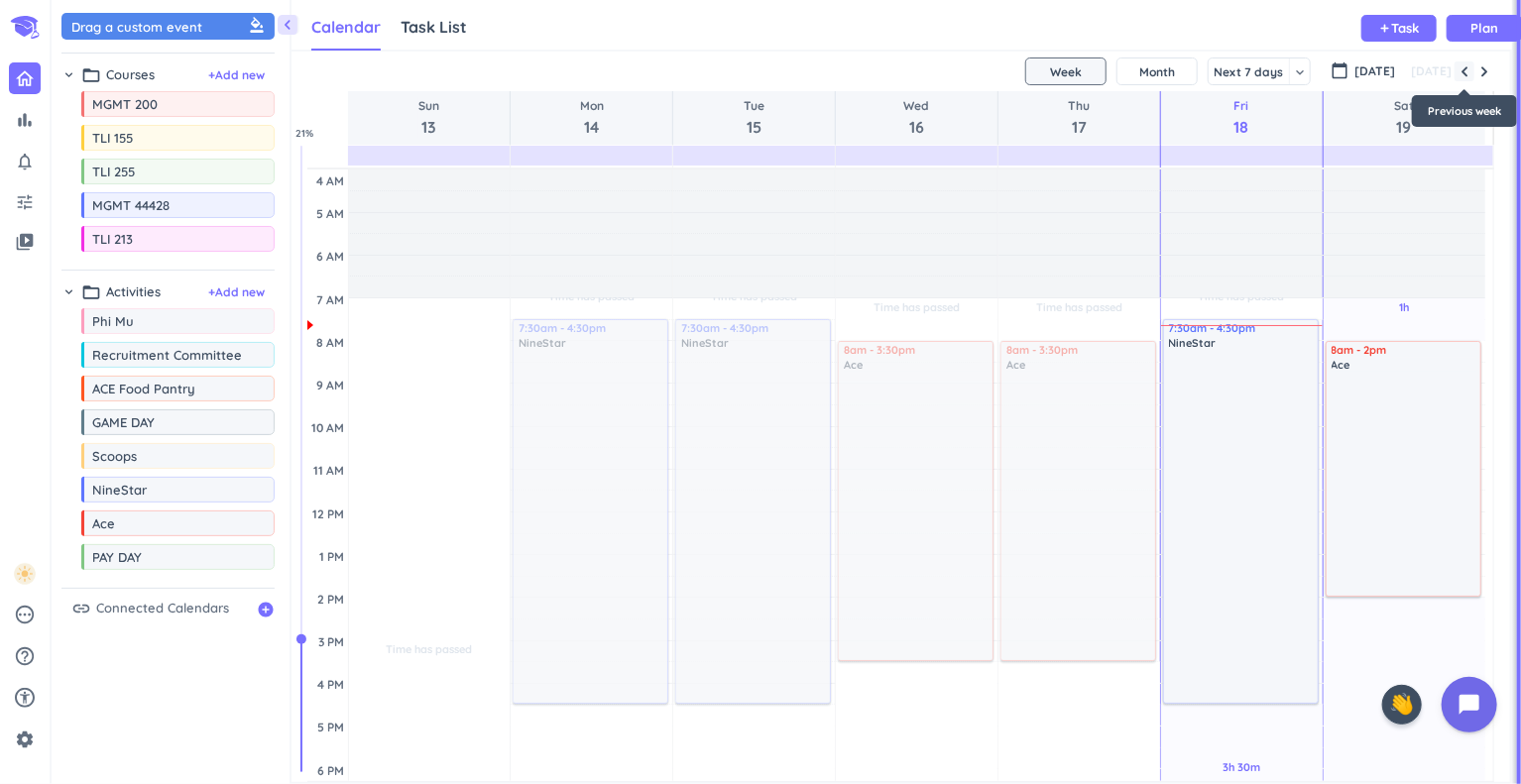 click at bounding box center (1464, 71) 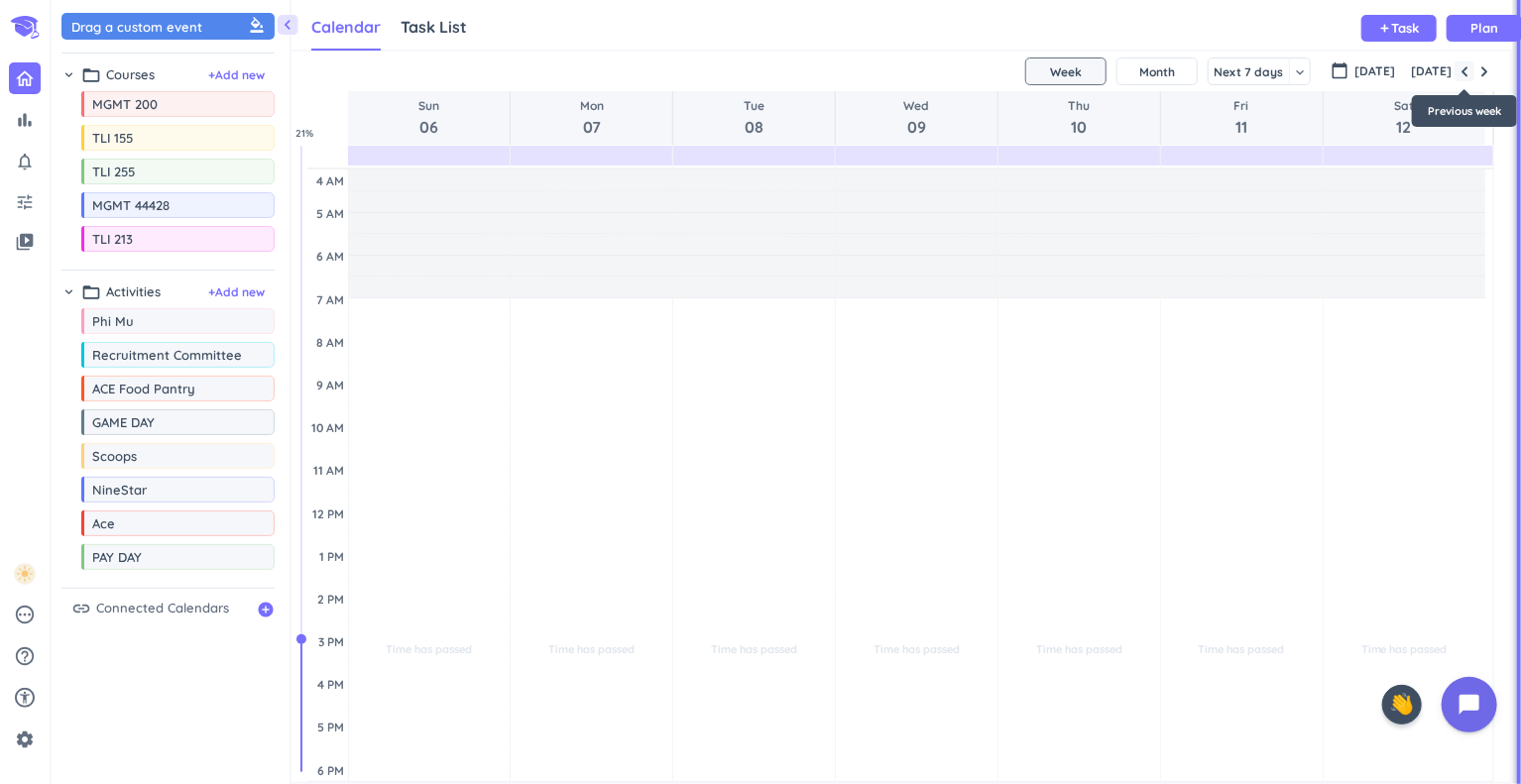 scroll, scrollTop: 130, scrollLeft: 0, axis: vertical 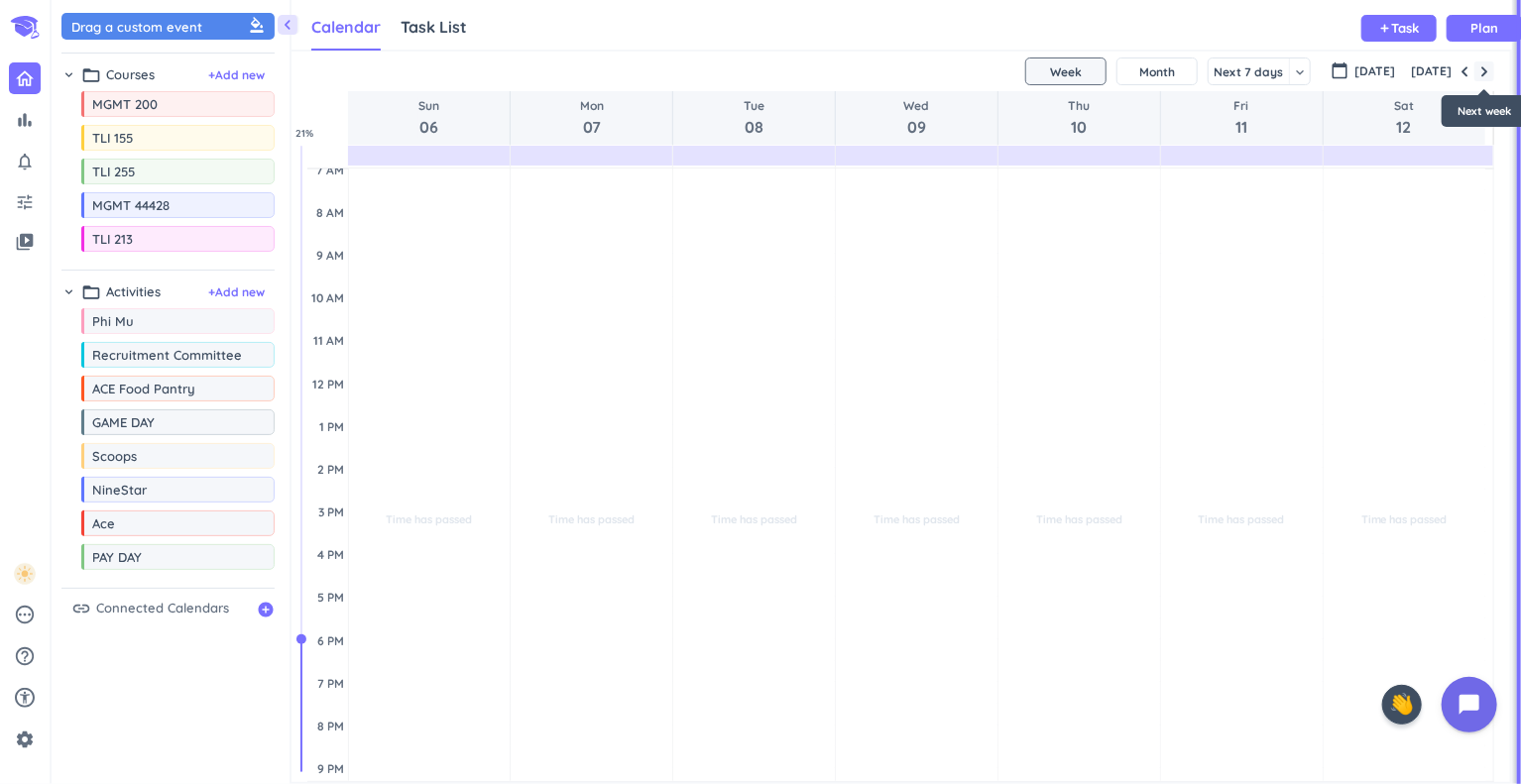 click at bounding box center (1484, 71) 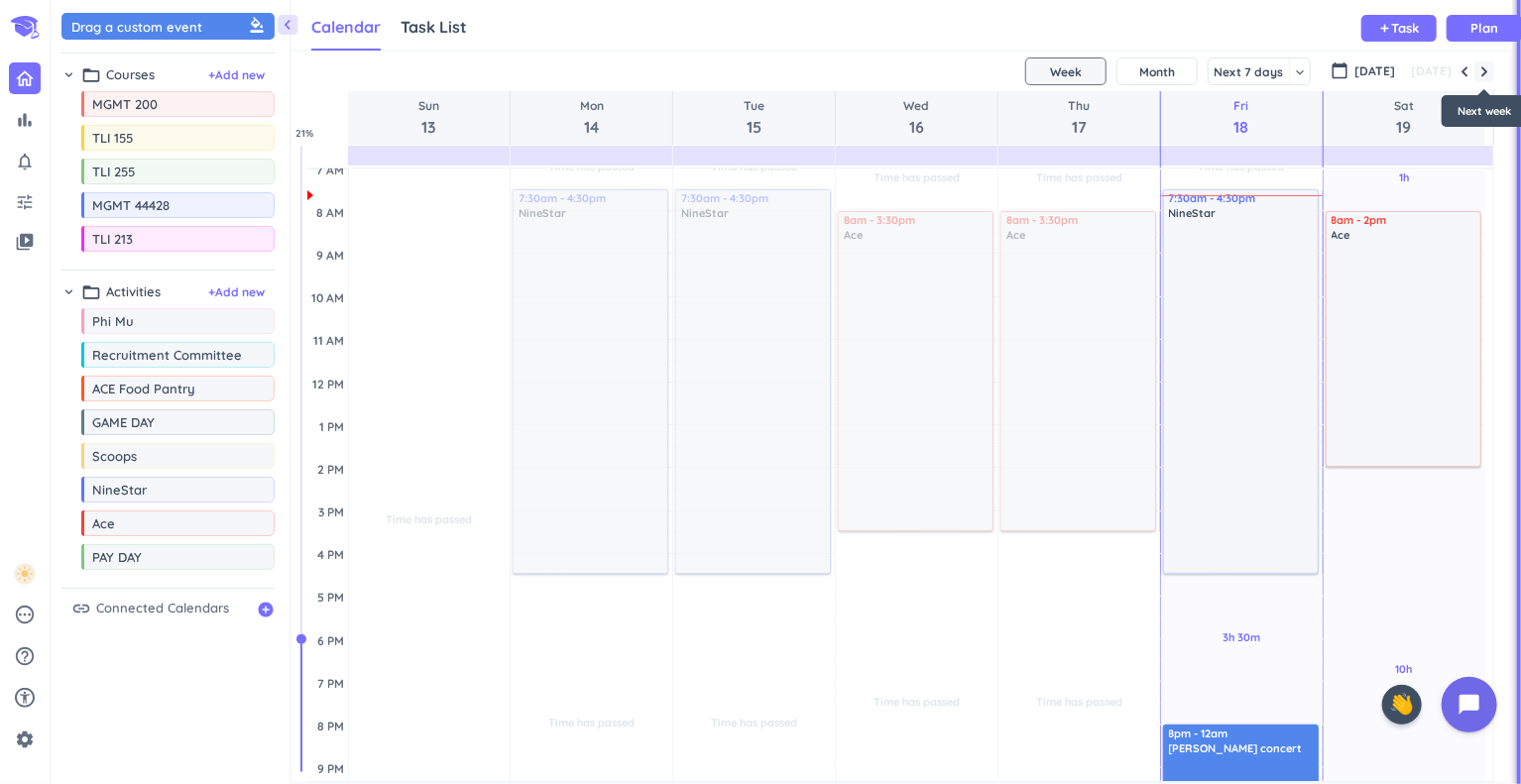 click at bounding box center (1484, 71) 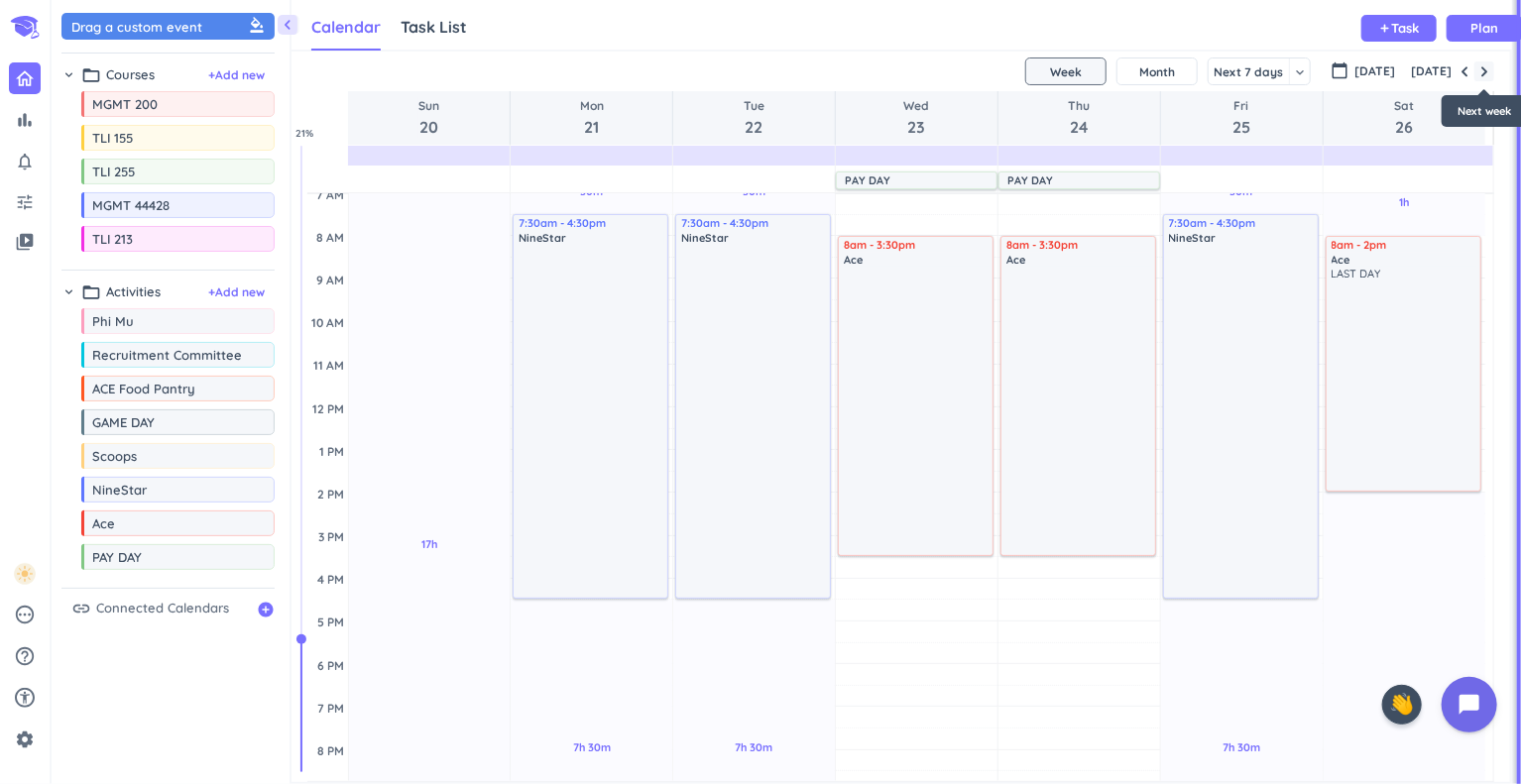 click at bounding box center (1484, 71) 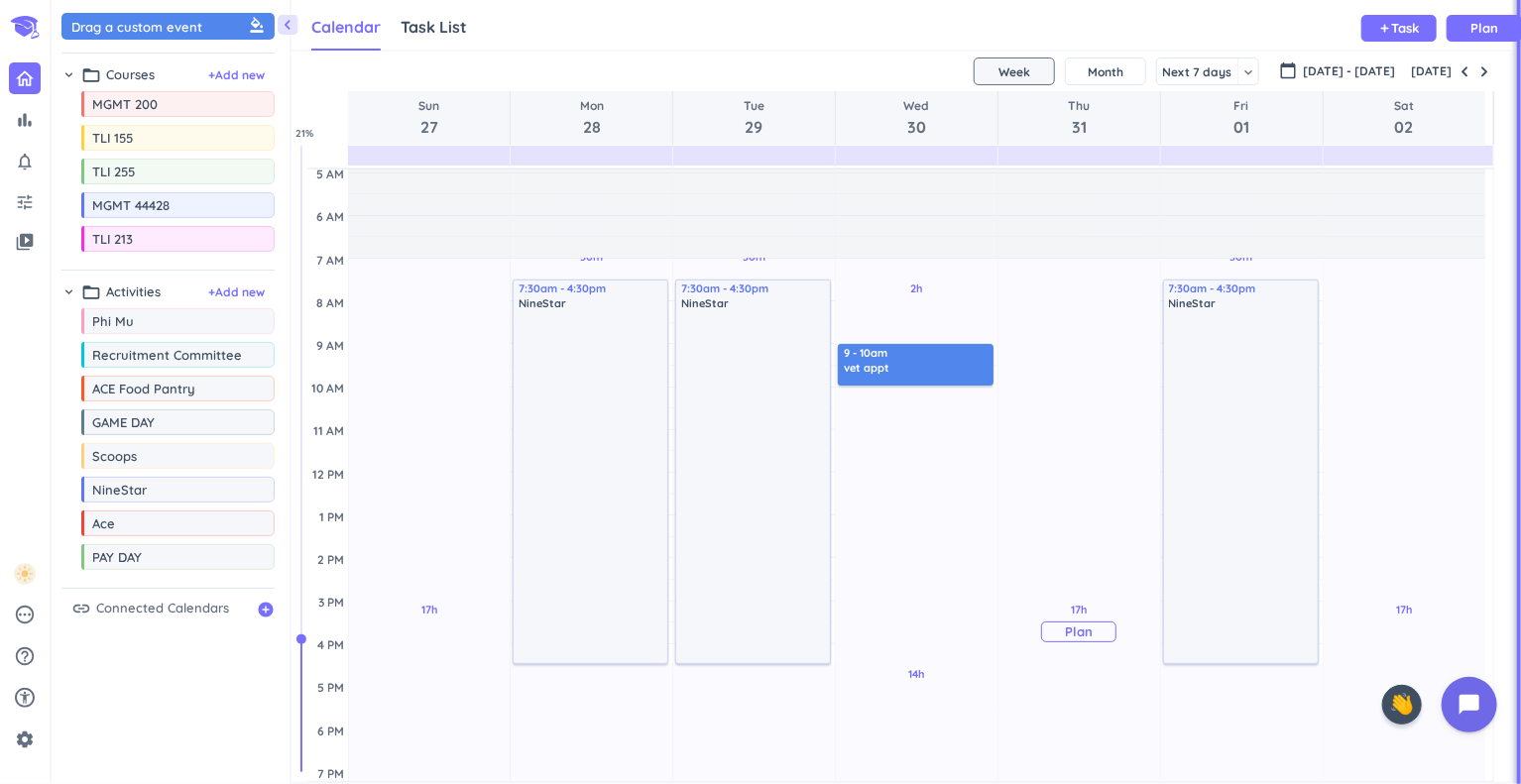 scroll, scrollTop: 0, scrollLeft: 0, axis: both 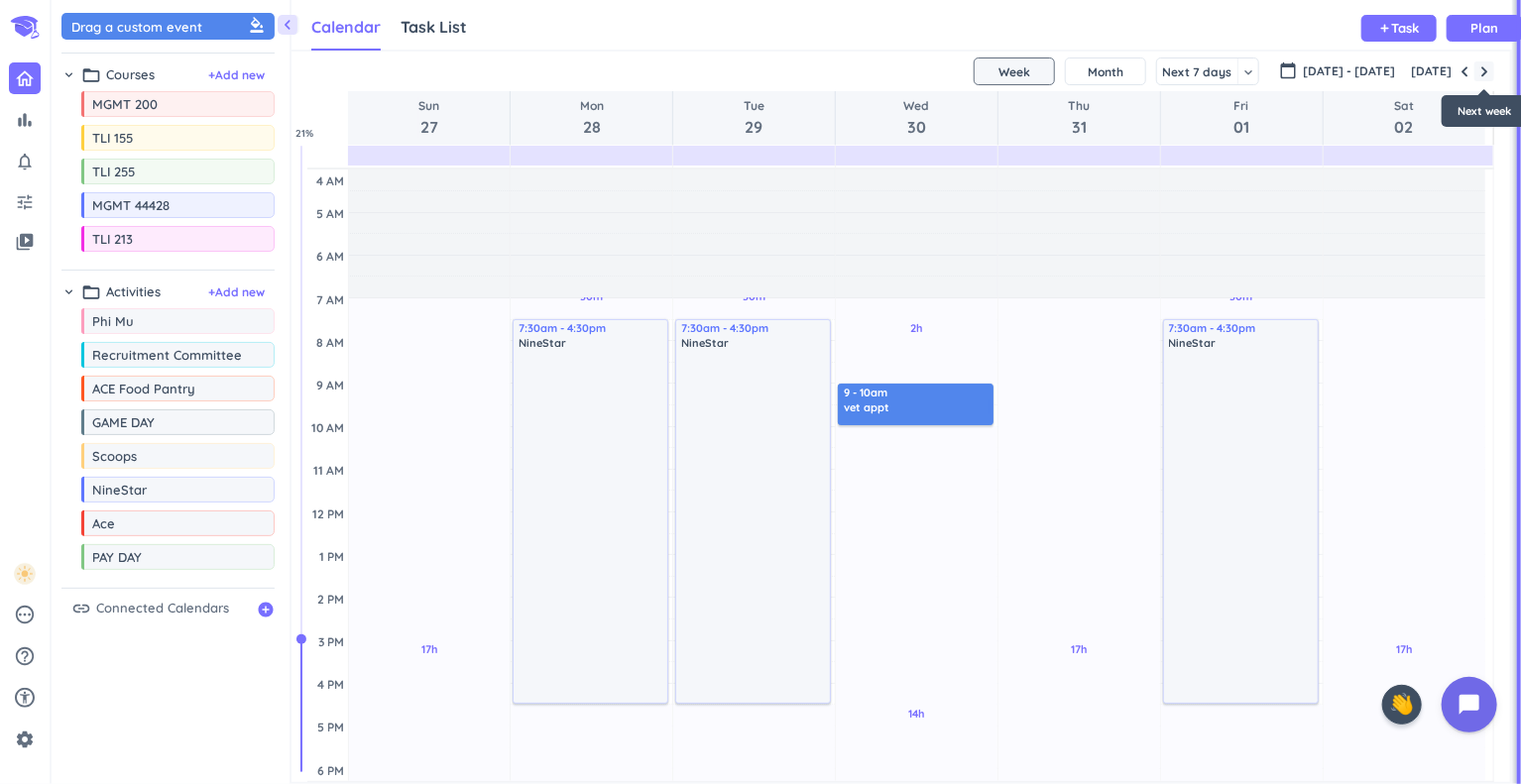click at bounding box center [1484, 71] 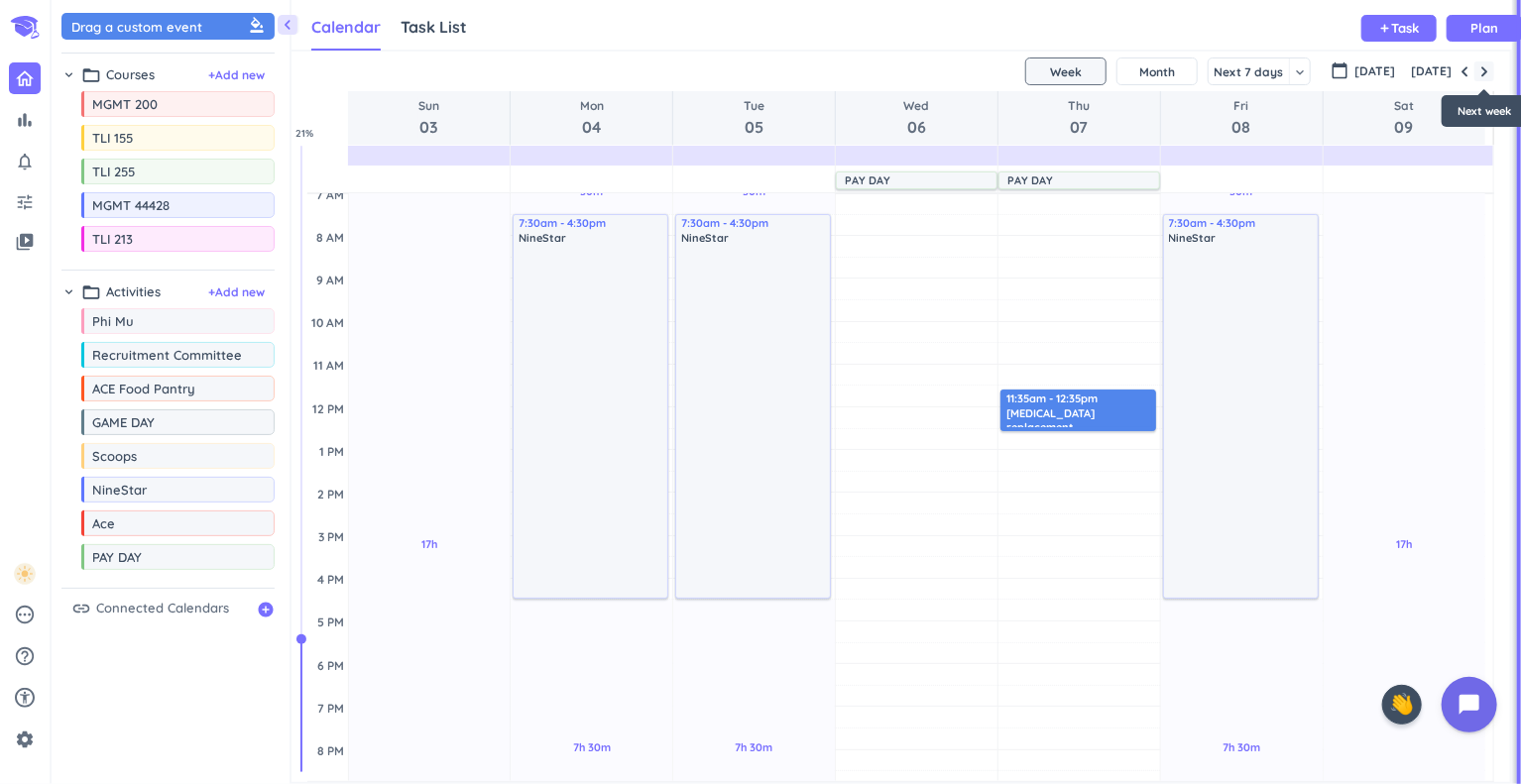click at bounding box center (1484, 71) 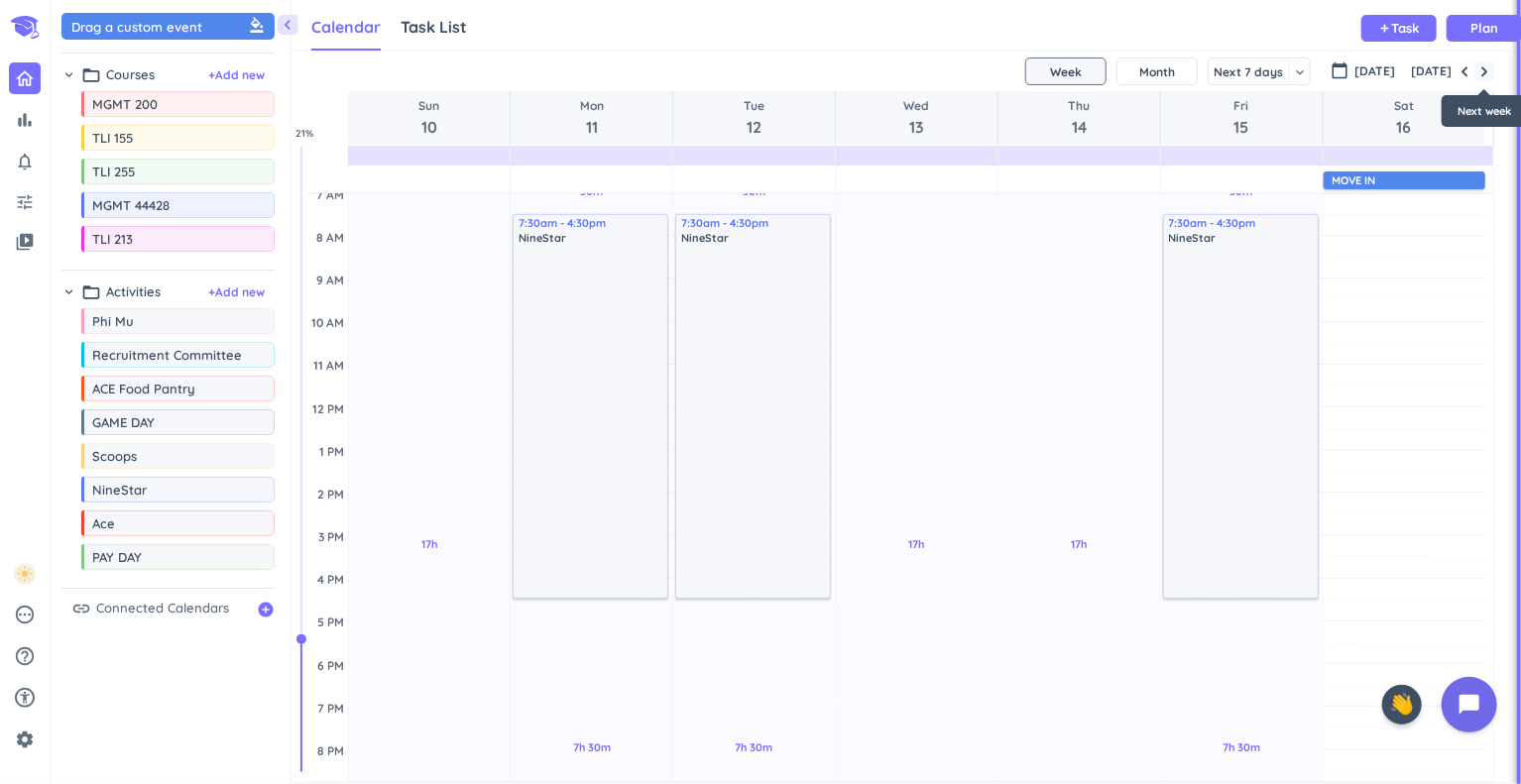 click at bounding box center [1484, 71] 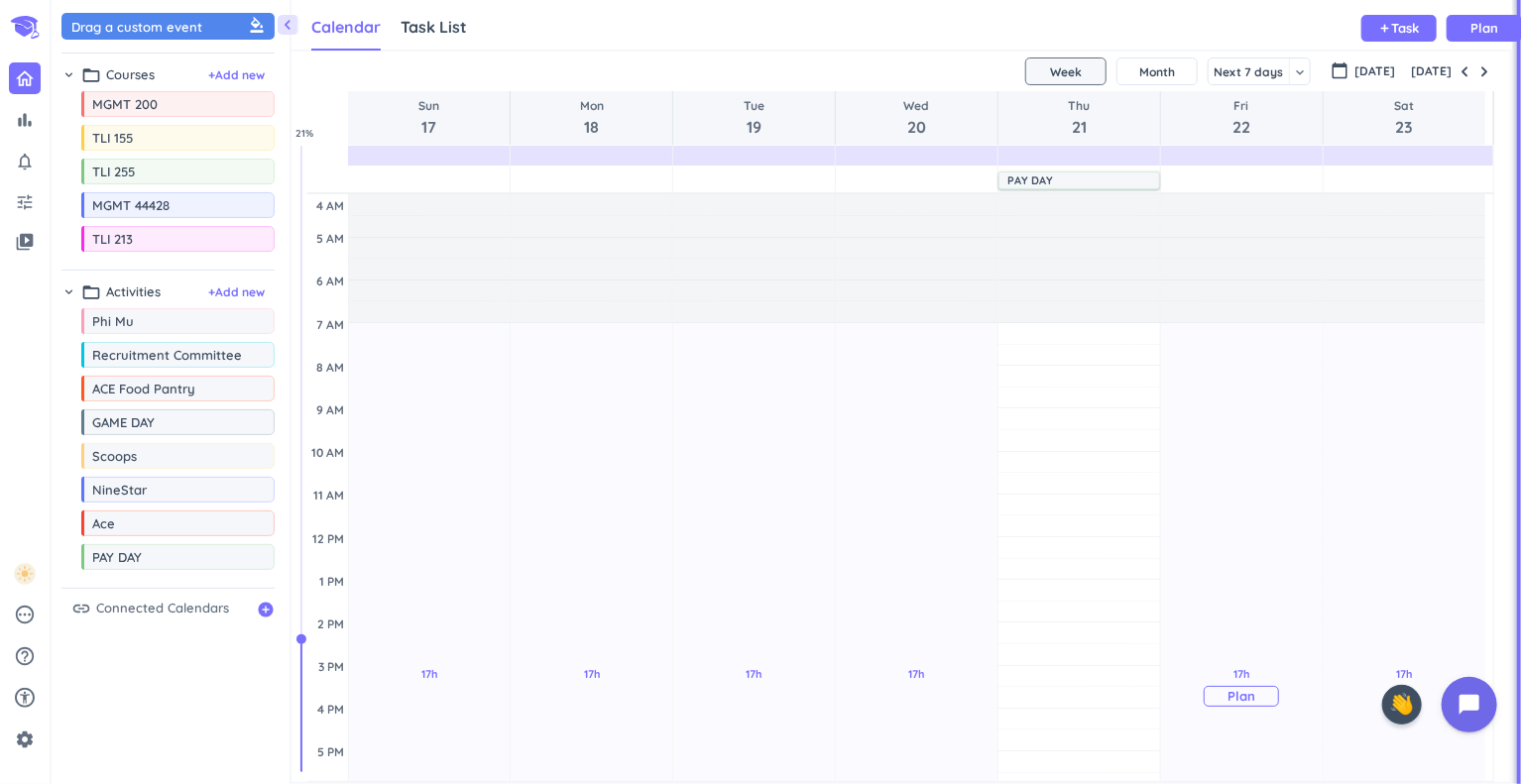 scroll, scrollTop: 297, scrollLeft: 0, axis: vertical 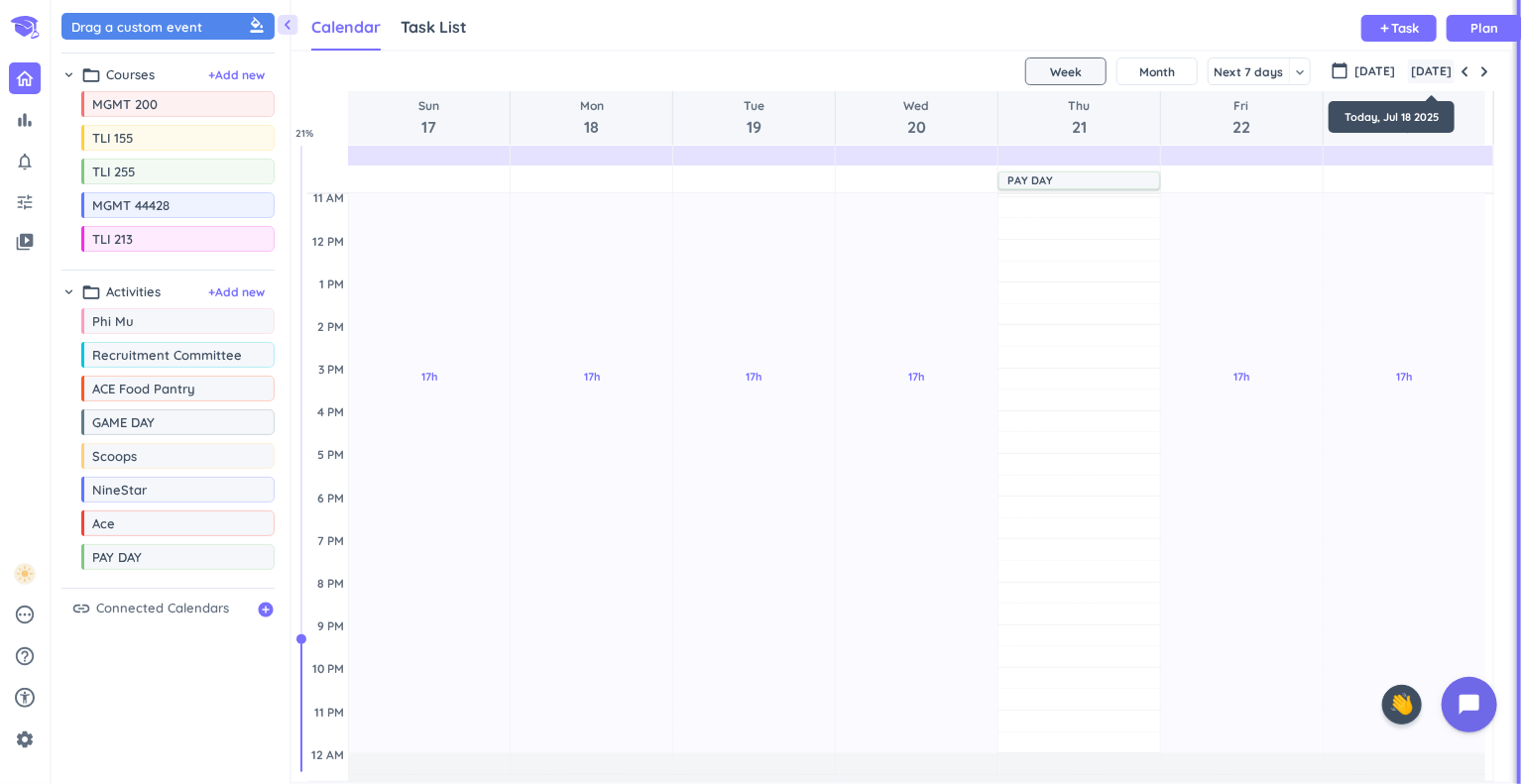 click on "[DATE]" at bounding box center (1431, 71) 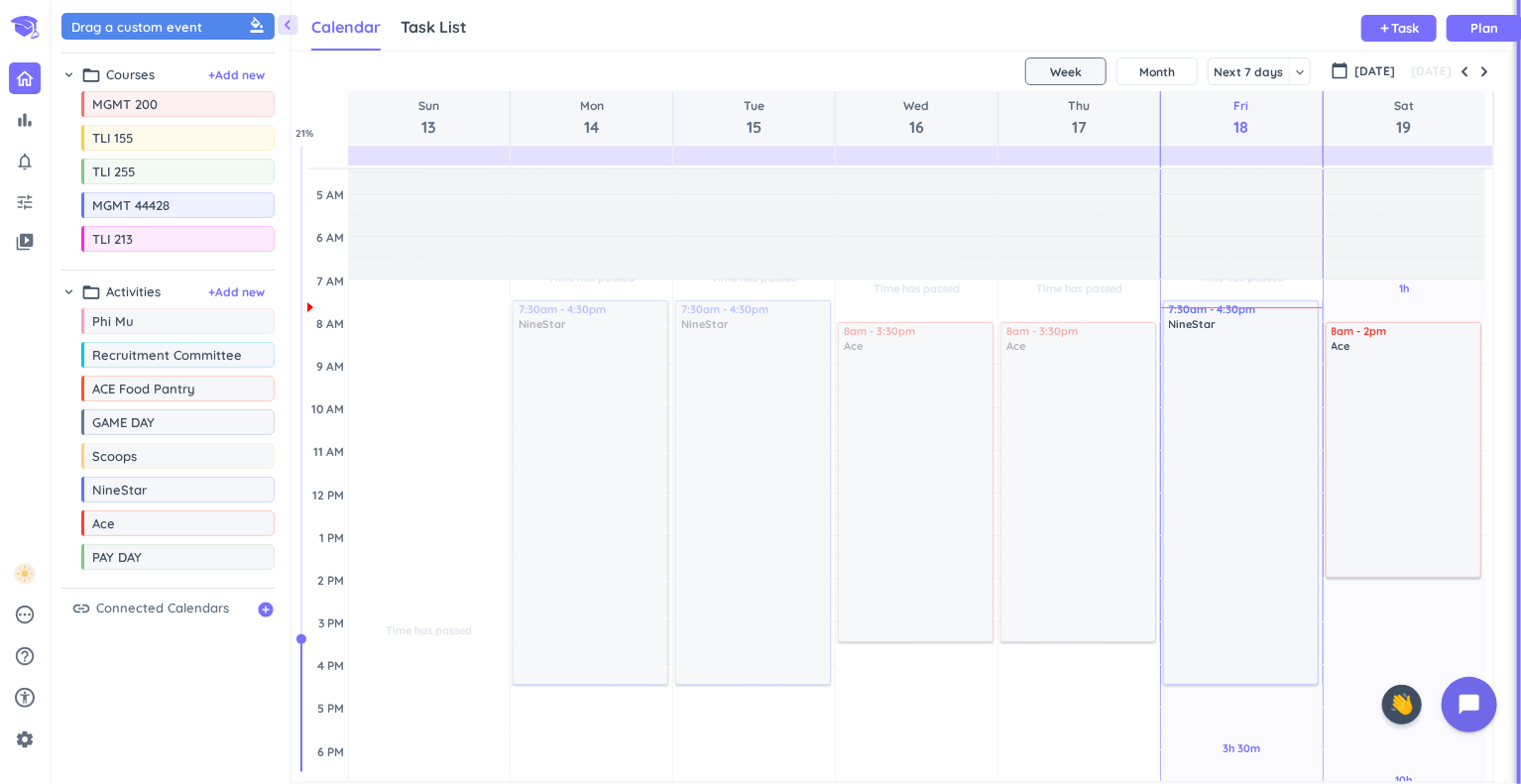 scroll, scrollTop: 0, scrollLeft: 0, axis: both 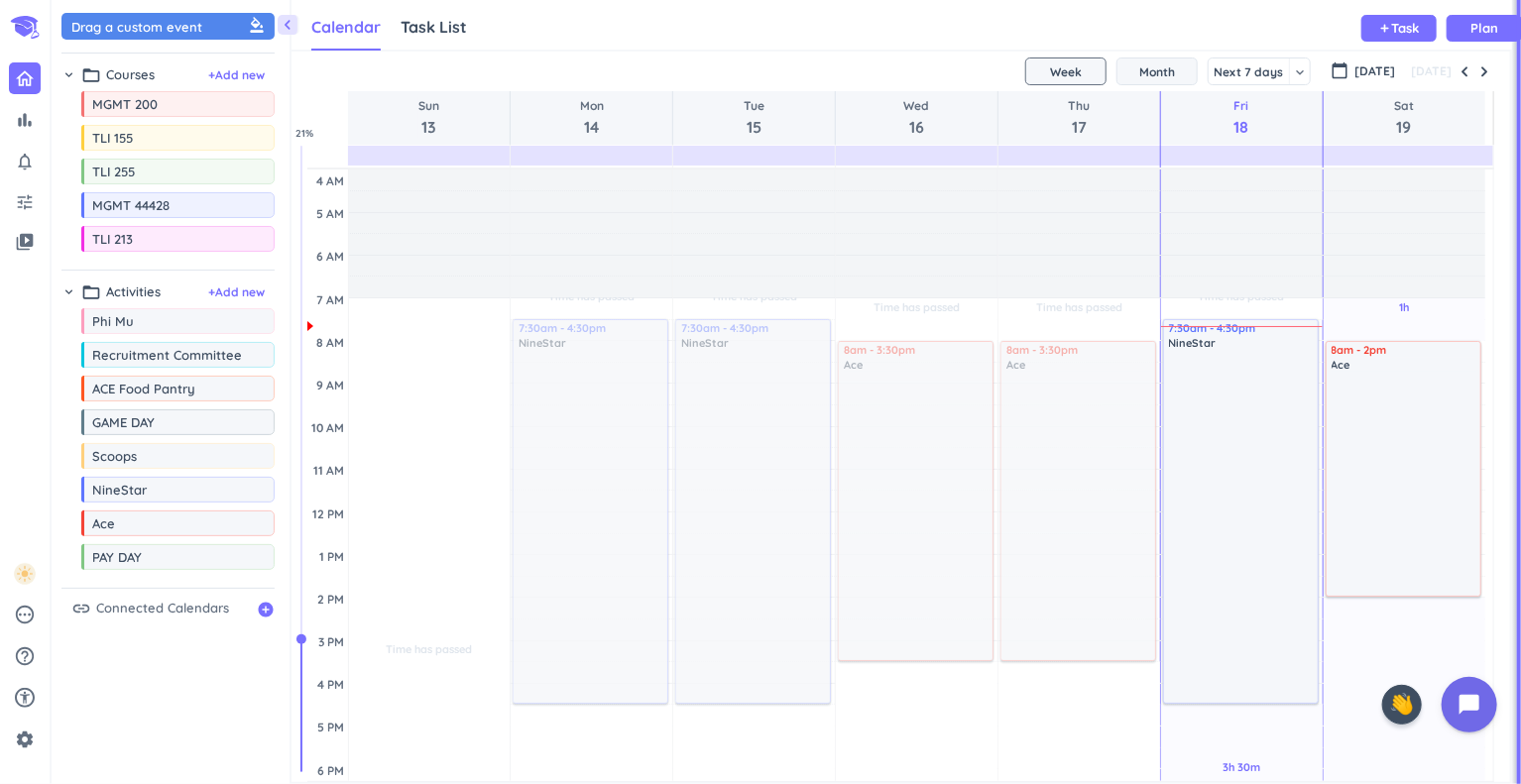 drag, startPoint x: 1178, startPoint y: 60, endPoint x: 1169, endPoint y: 72, distance: 15 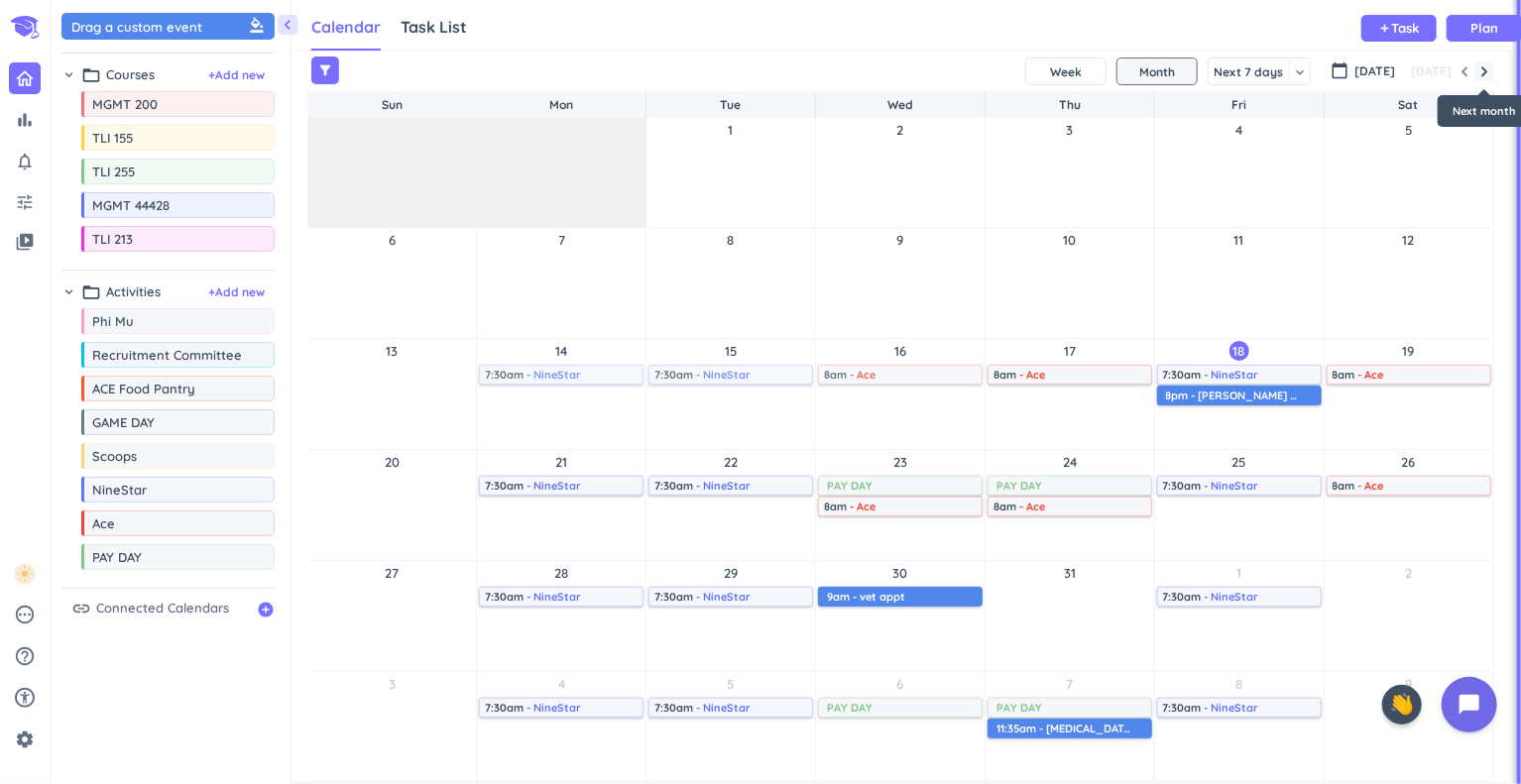 click at bounding box center (1484, 71) 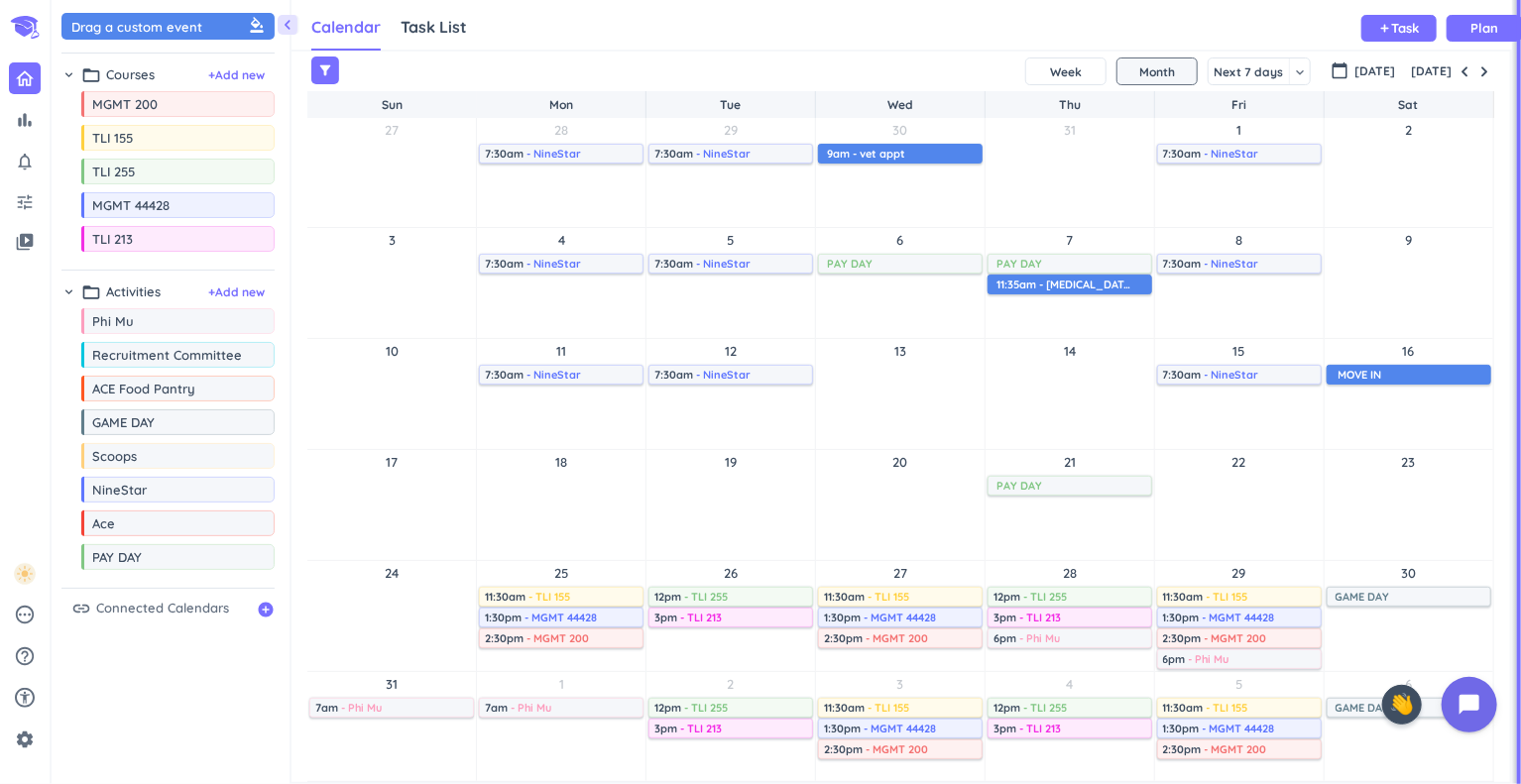 click on "[DATE]" at bounding box center (900, 71) 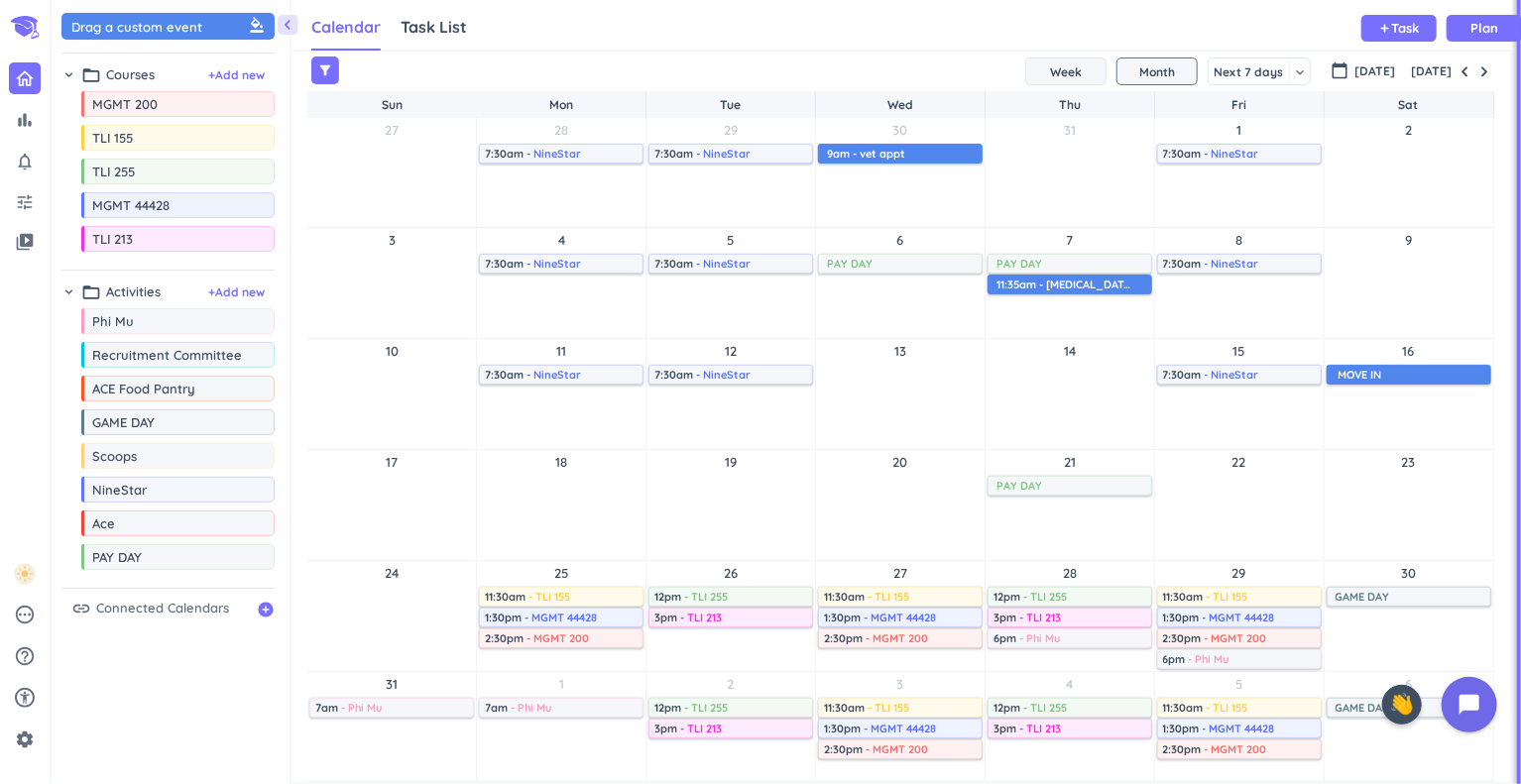 click on "Week" at bounding box center [1066, 71] 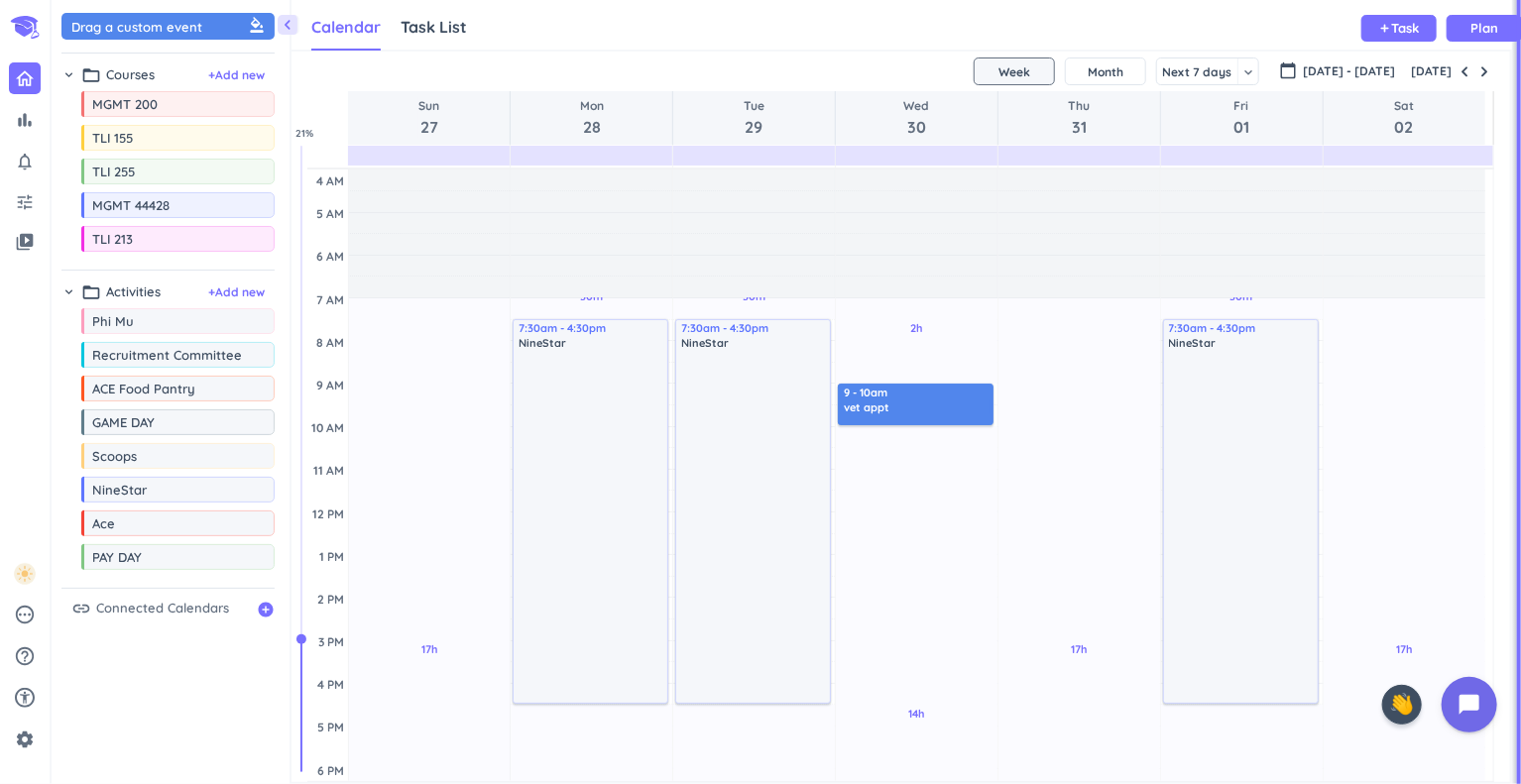 scroll, scrollTop: 145, scrollLeft: 0, axis: vertical 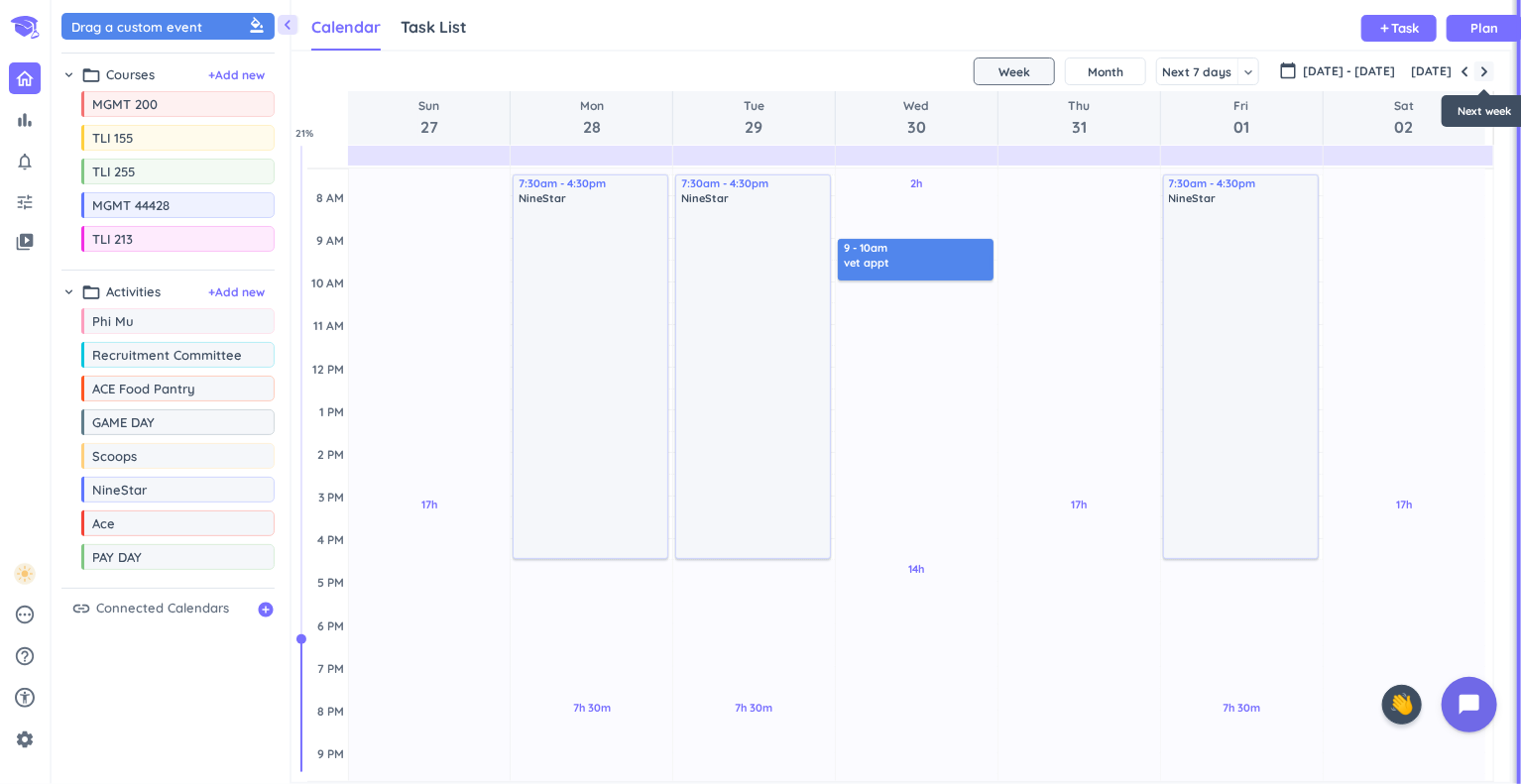 click at bounding box center [1484, 71] 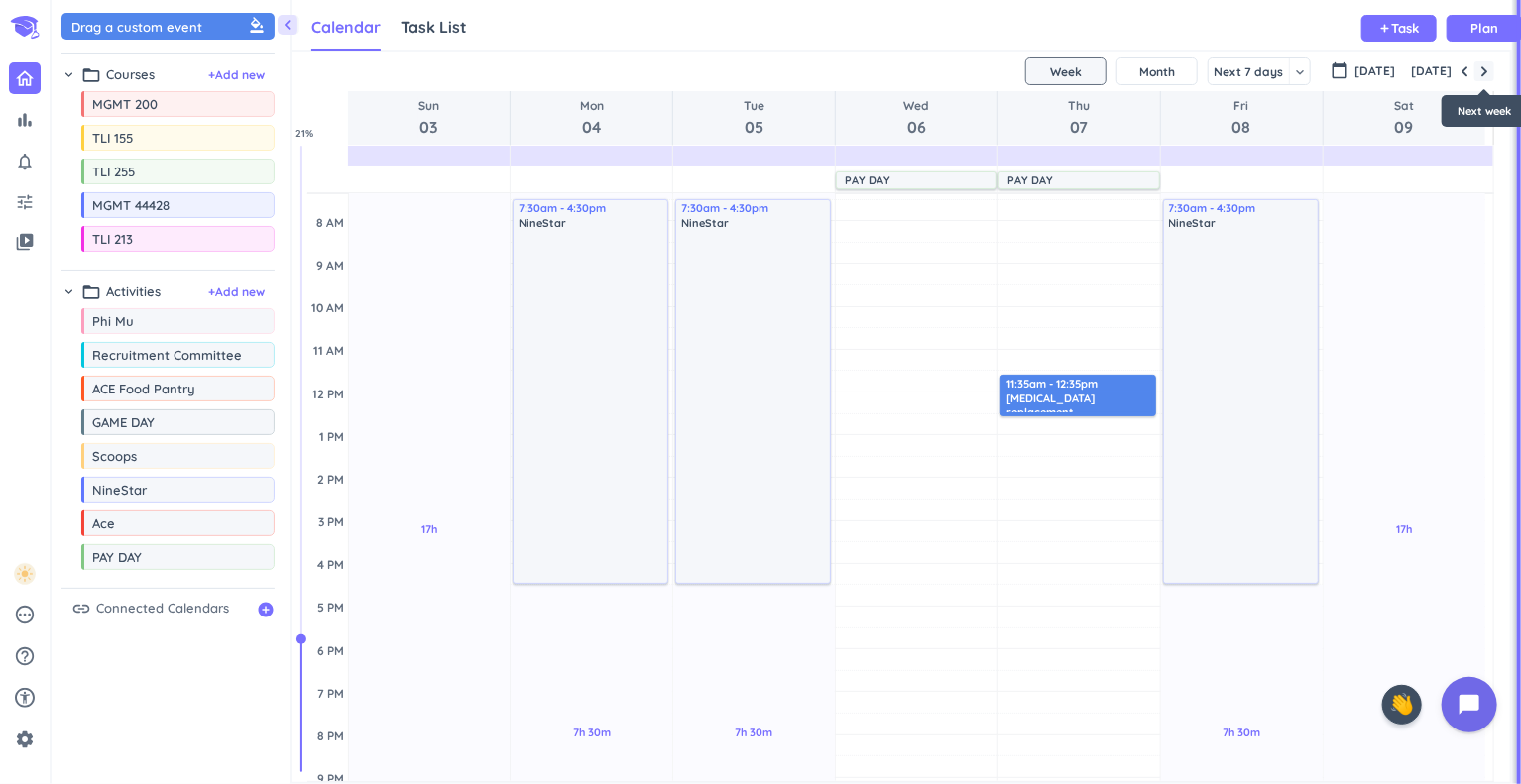 scroll, scrollTop: 130, scrollLeft: 0, axis: vertical 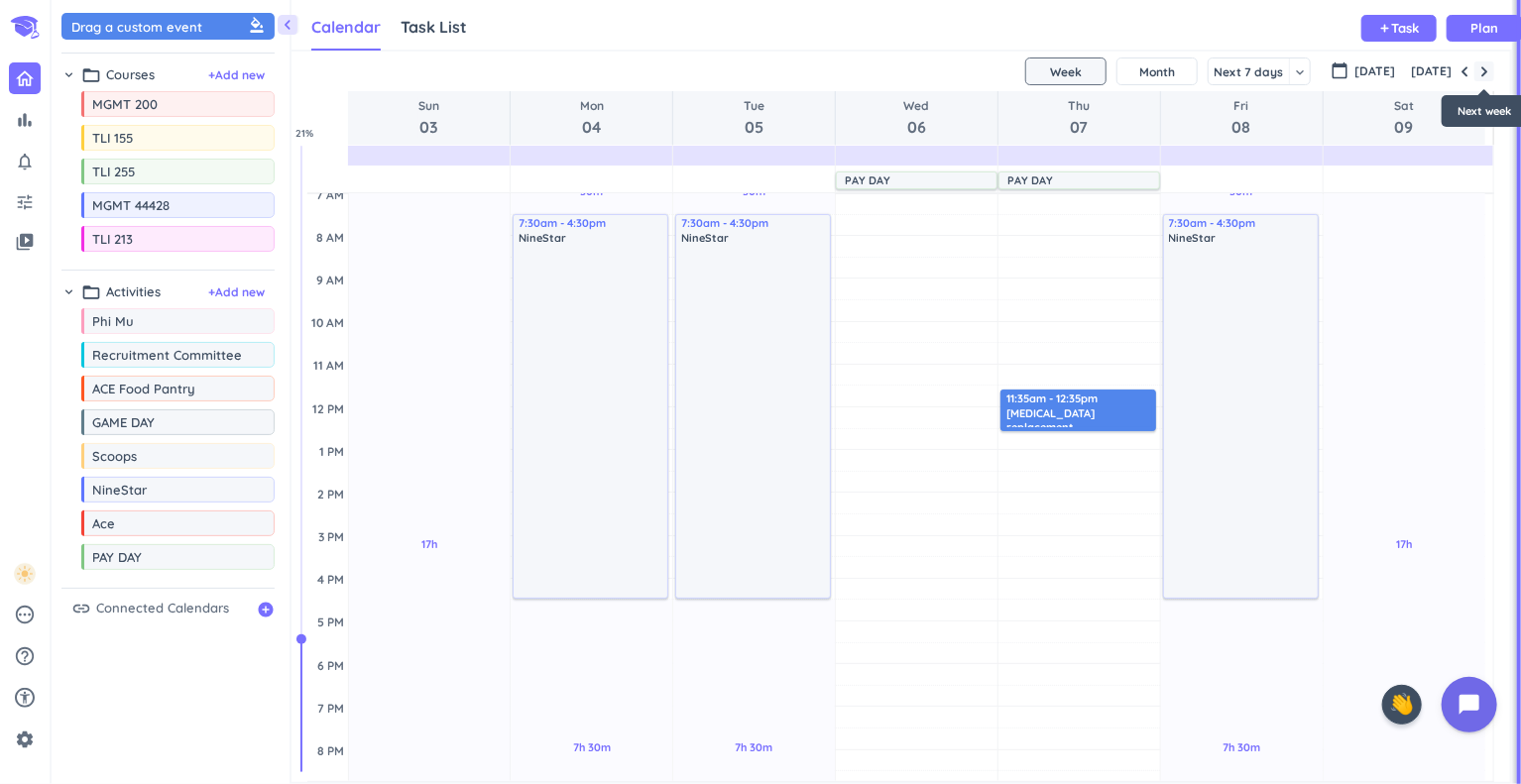 click at bounding box center [1484, 71] 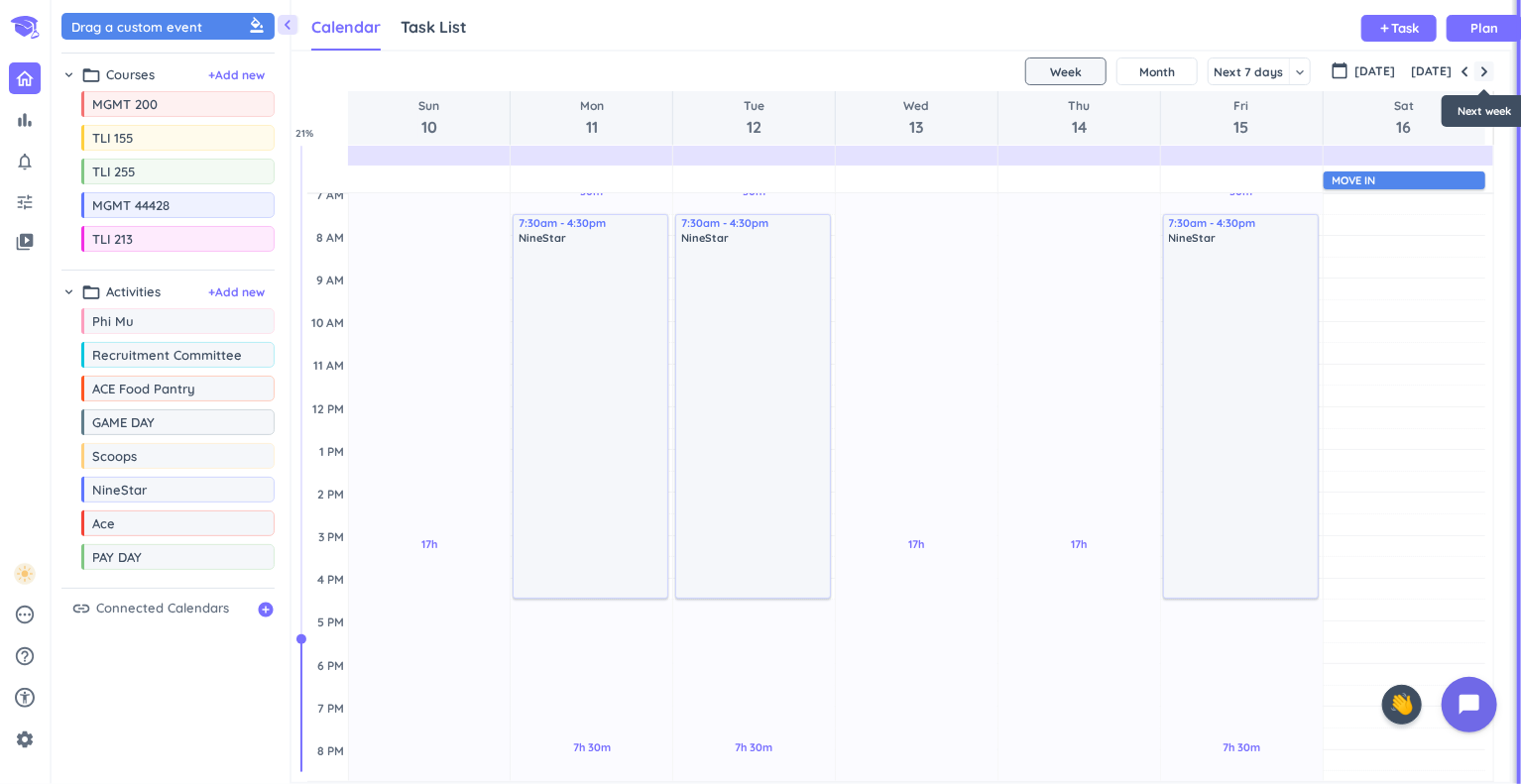 click at bounding box center (1484, 71) 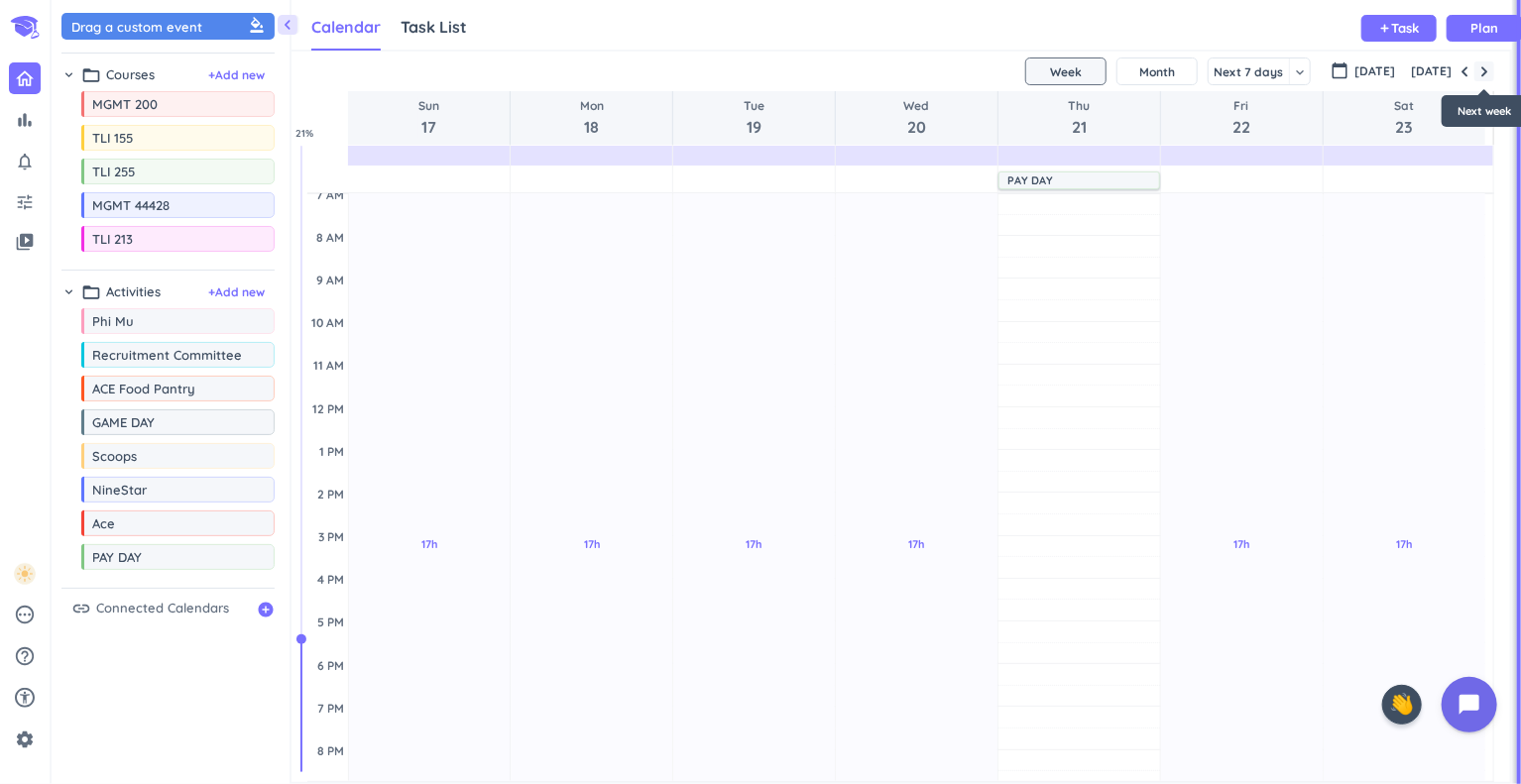 click at bounding box center (1484, 71) 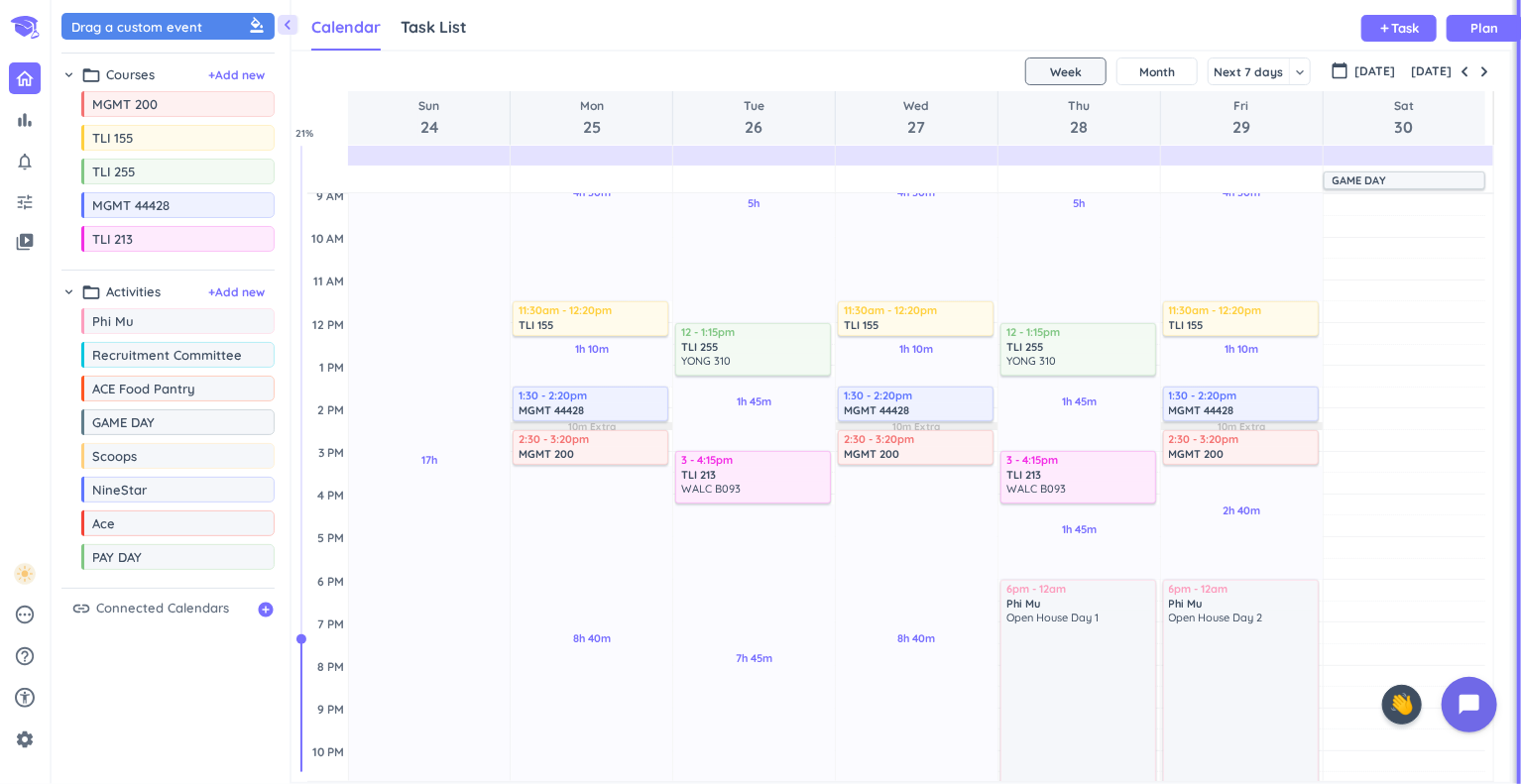 scroll, scrollTop: 328, scrollLeft: 0, axis: vertical 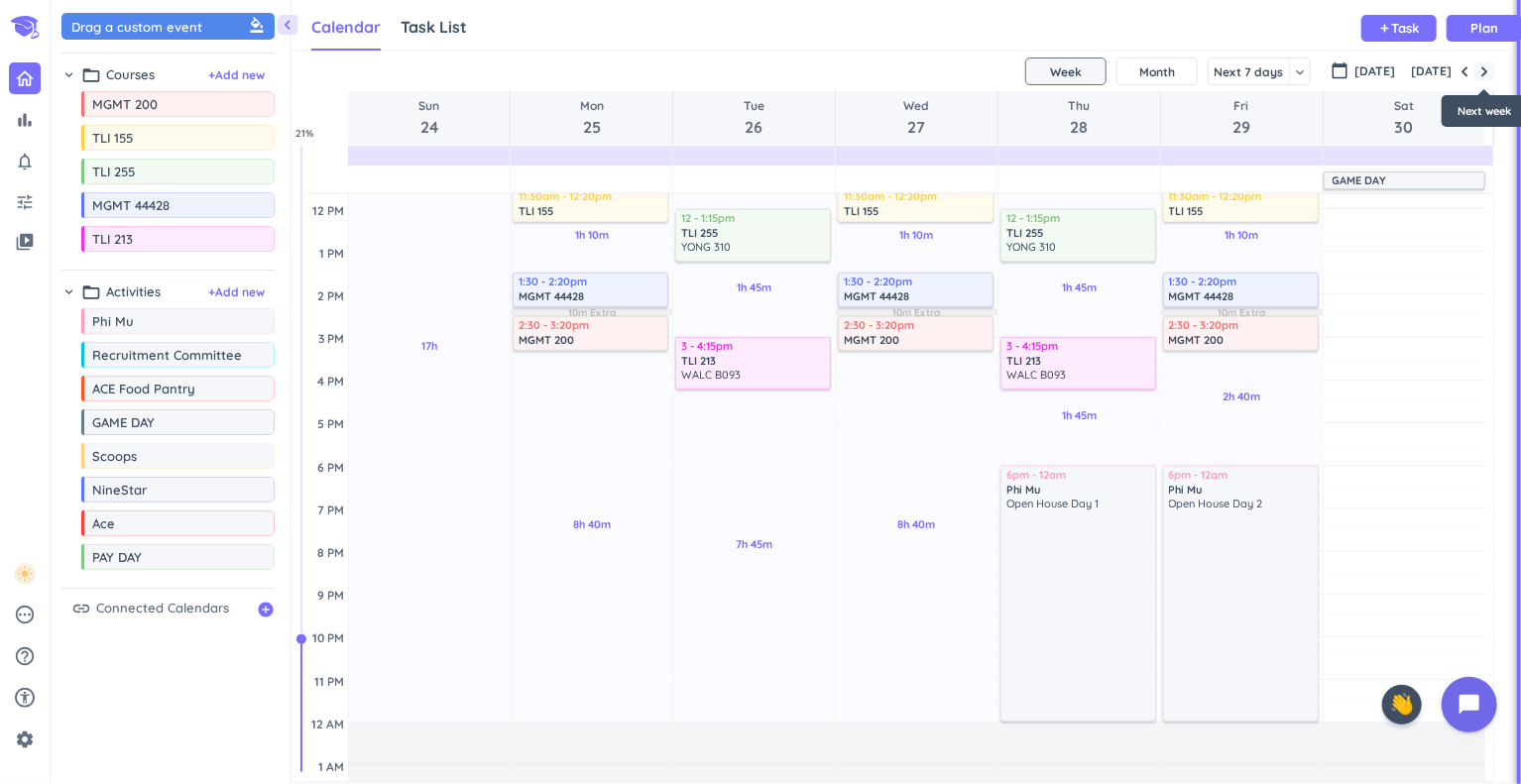 click at bounding box center [1484, 71] 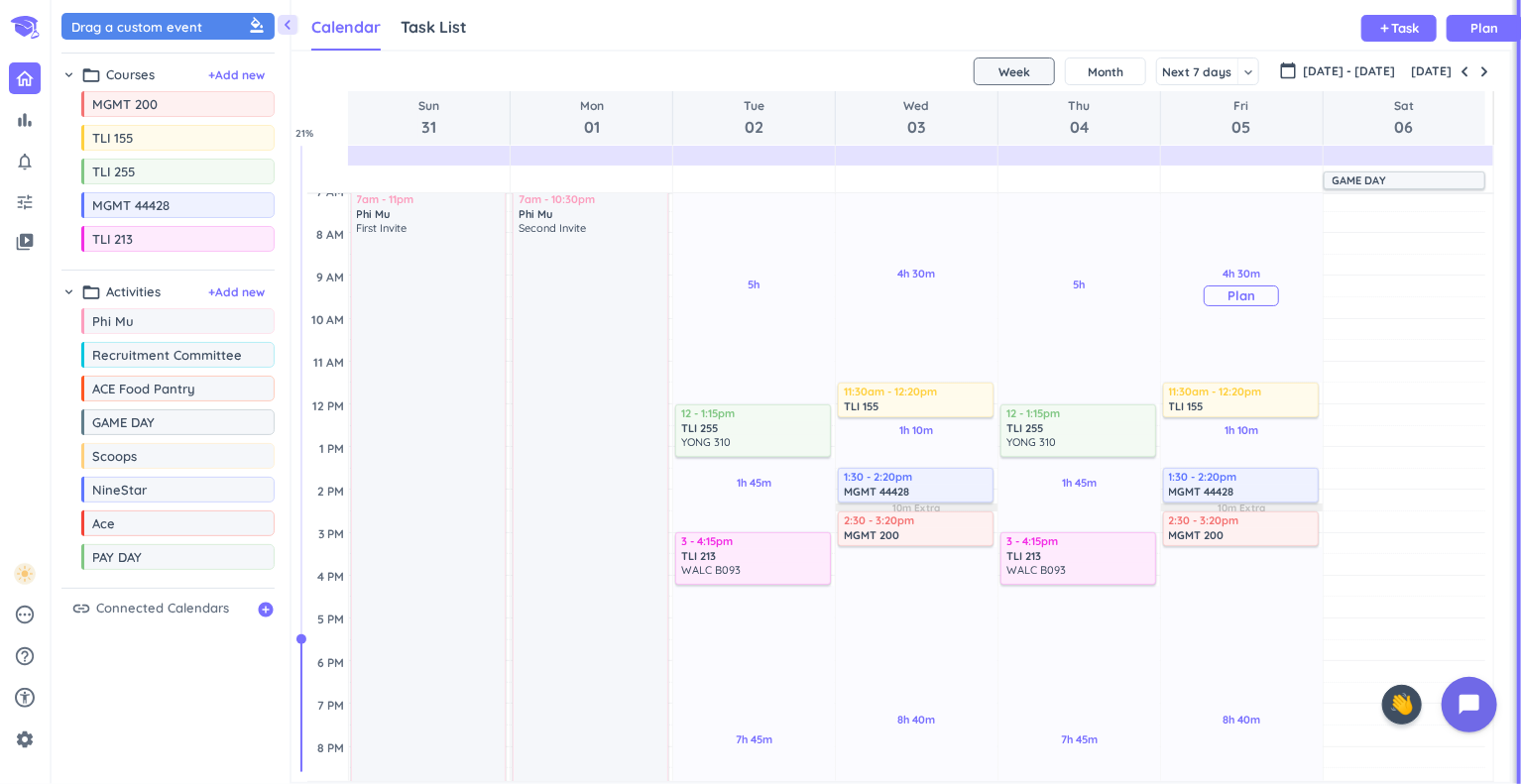 scroll, scrollTop: 297, scrollLeft: 0, axis: vertical 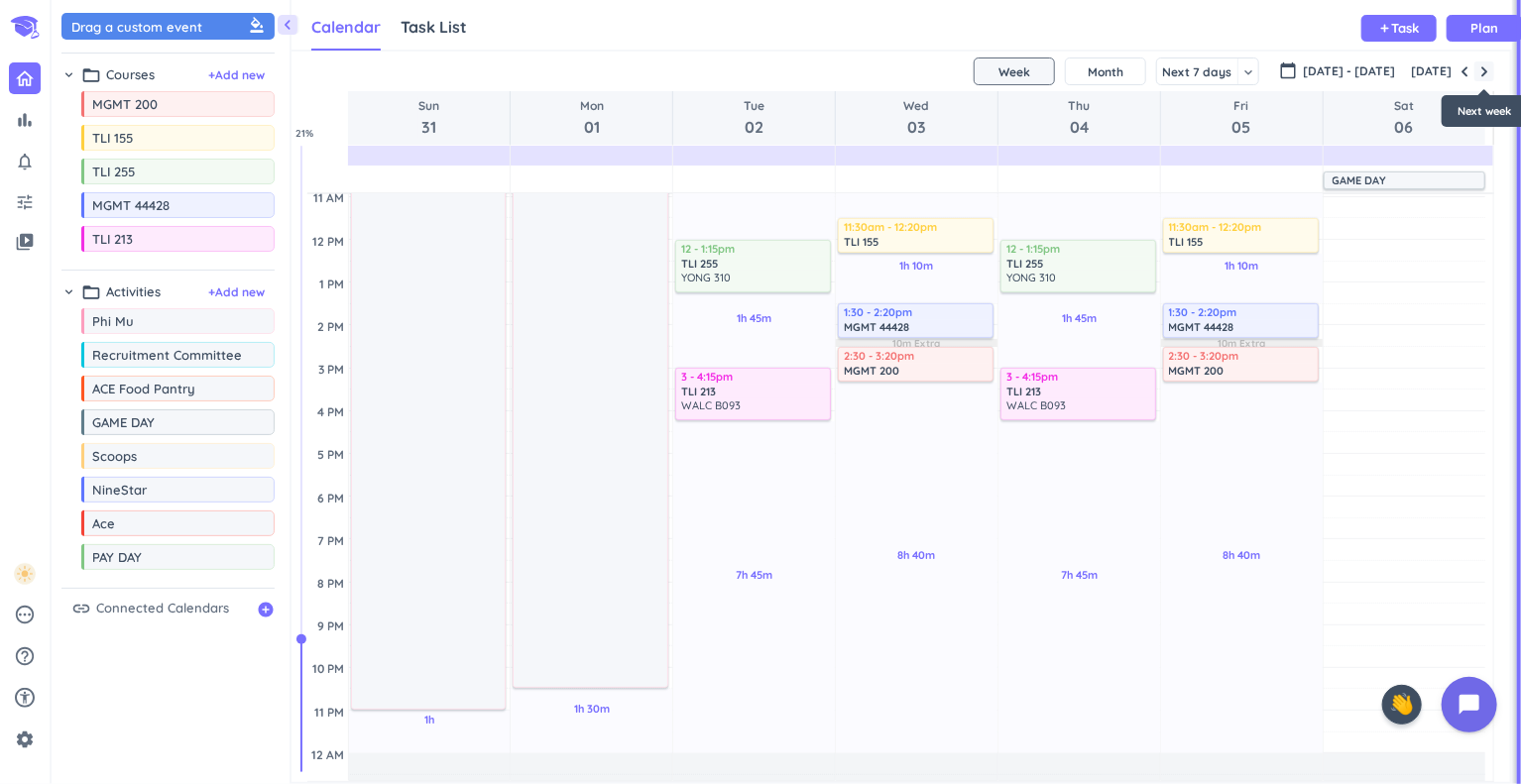 click at bounding box center [1484, 71] 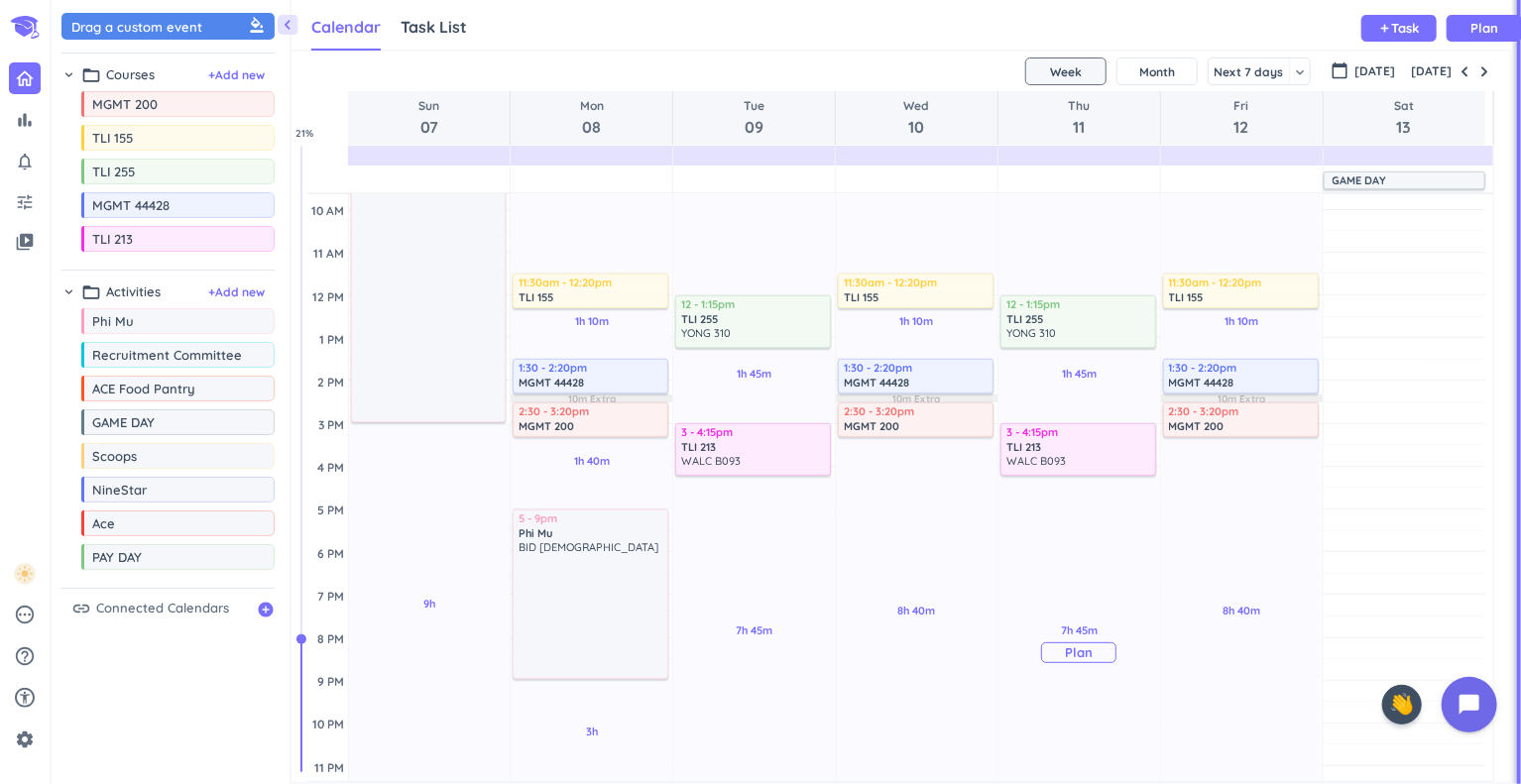 scroll, scrollTop: 198, scrollLeft: 0, axis: vertical 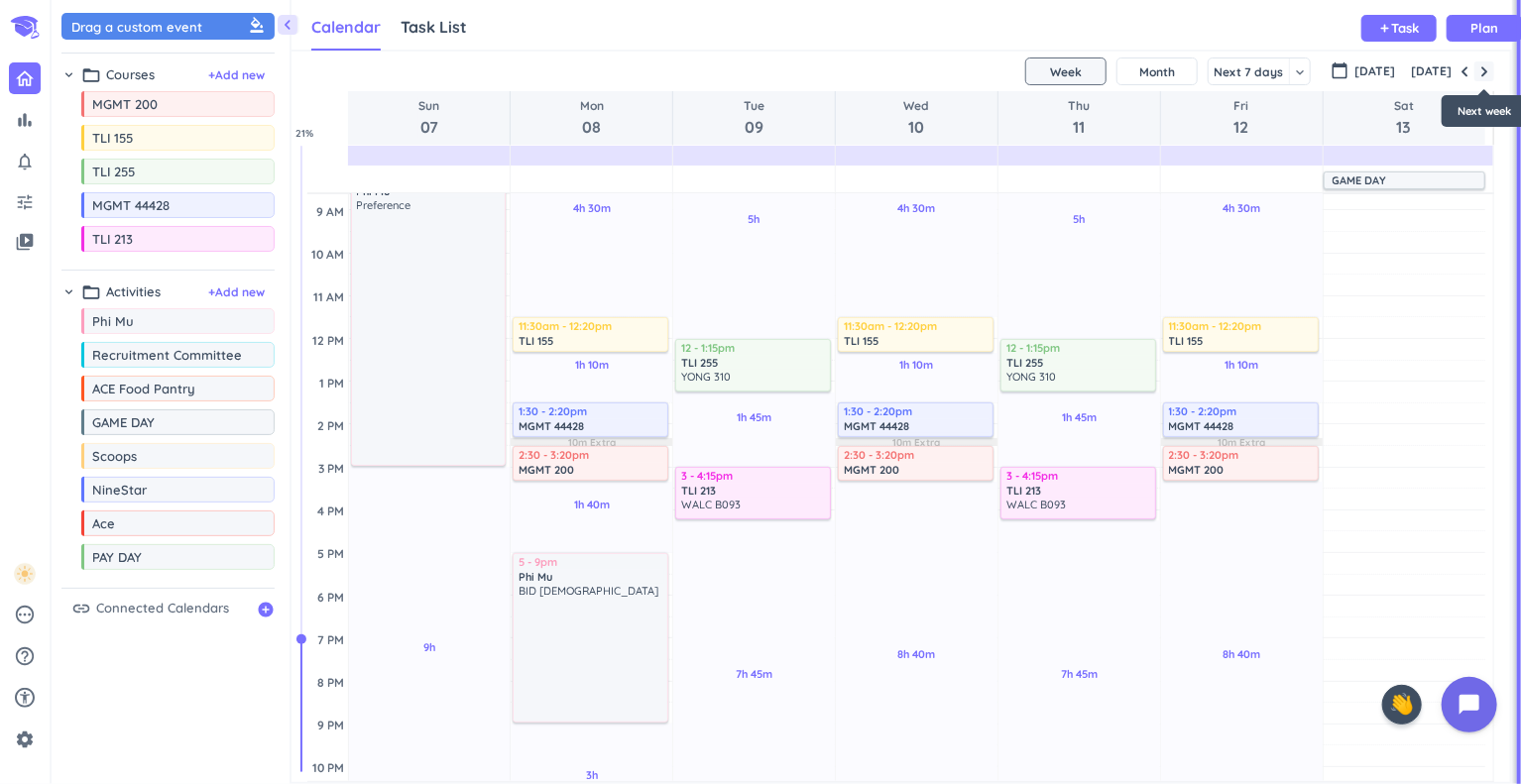 click at bounding box center (1484, 71) 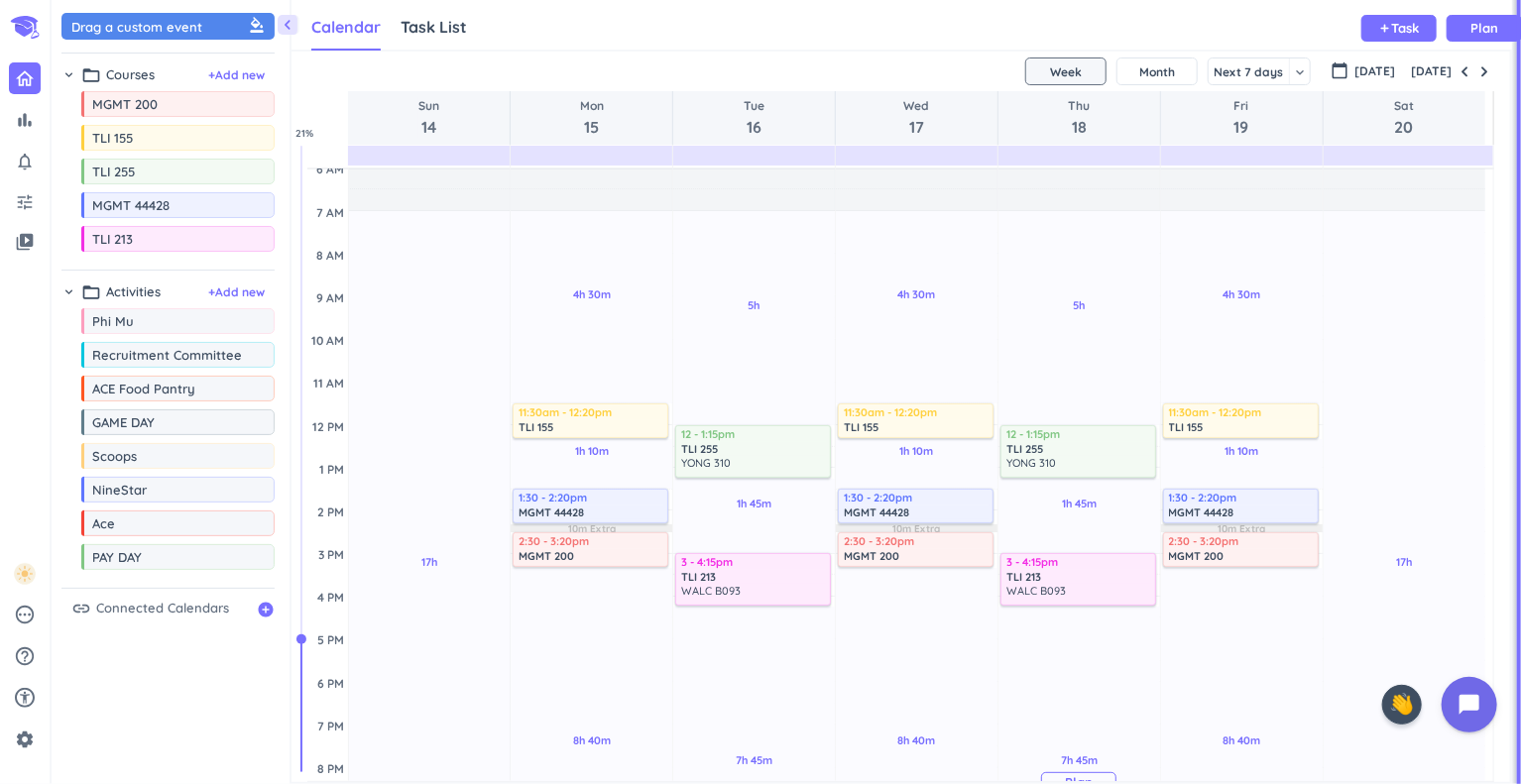 scroll, scrollTop: 19, scrollLeft: 0, axis: vertical 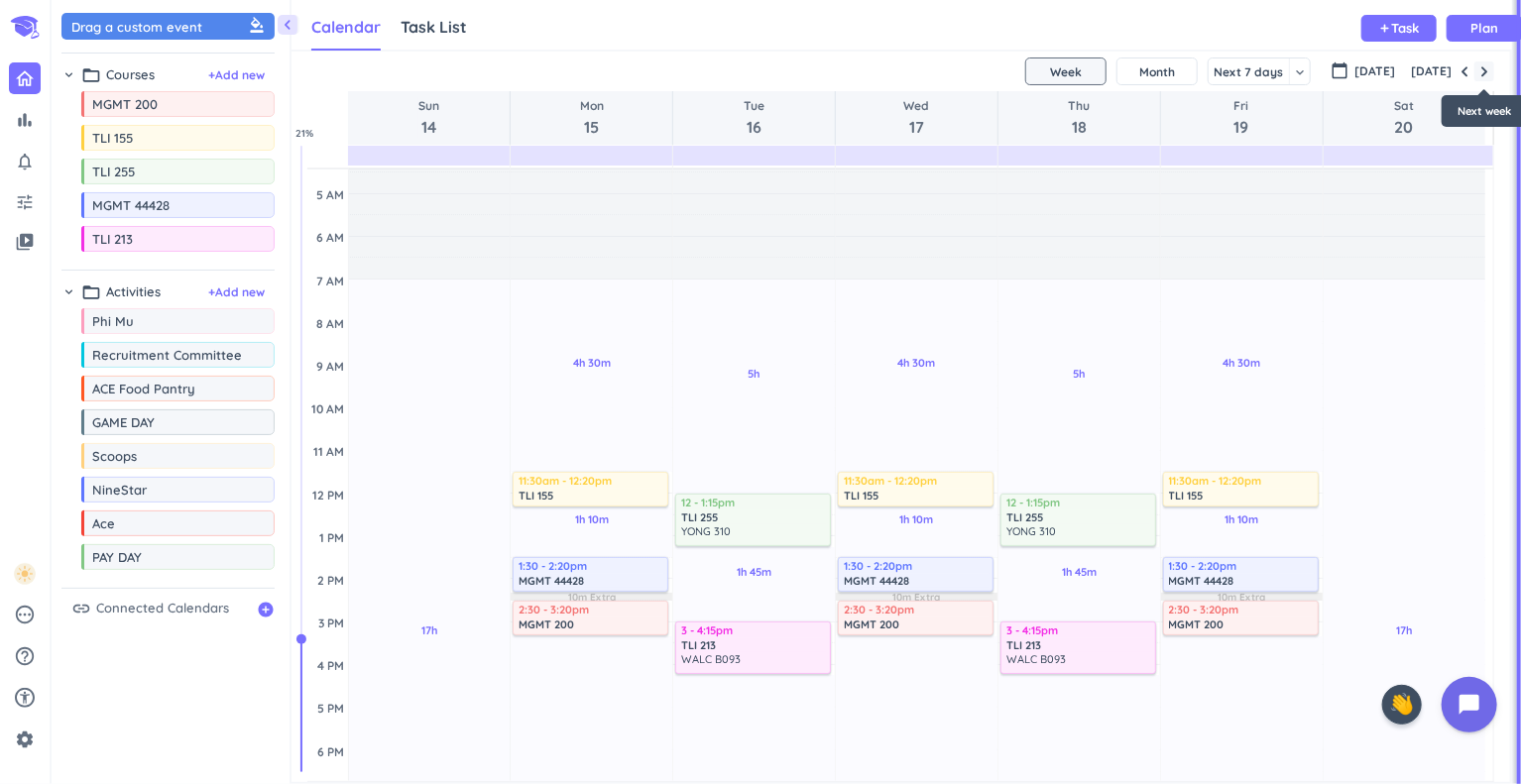 click at bounding box center [1484, 71] 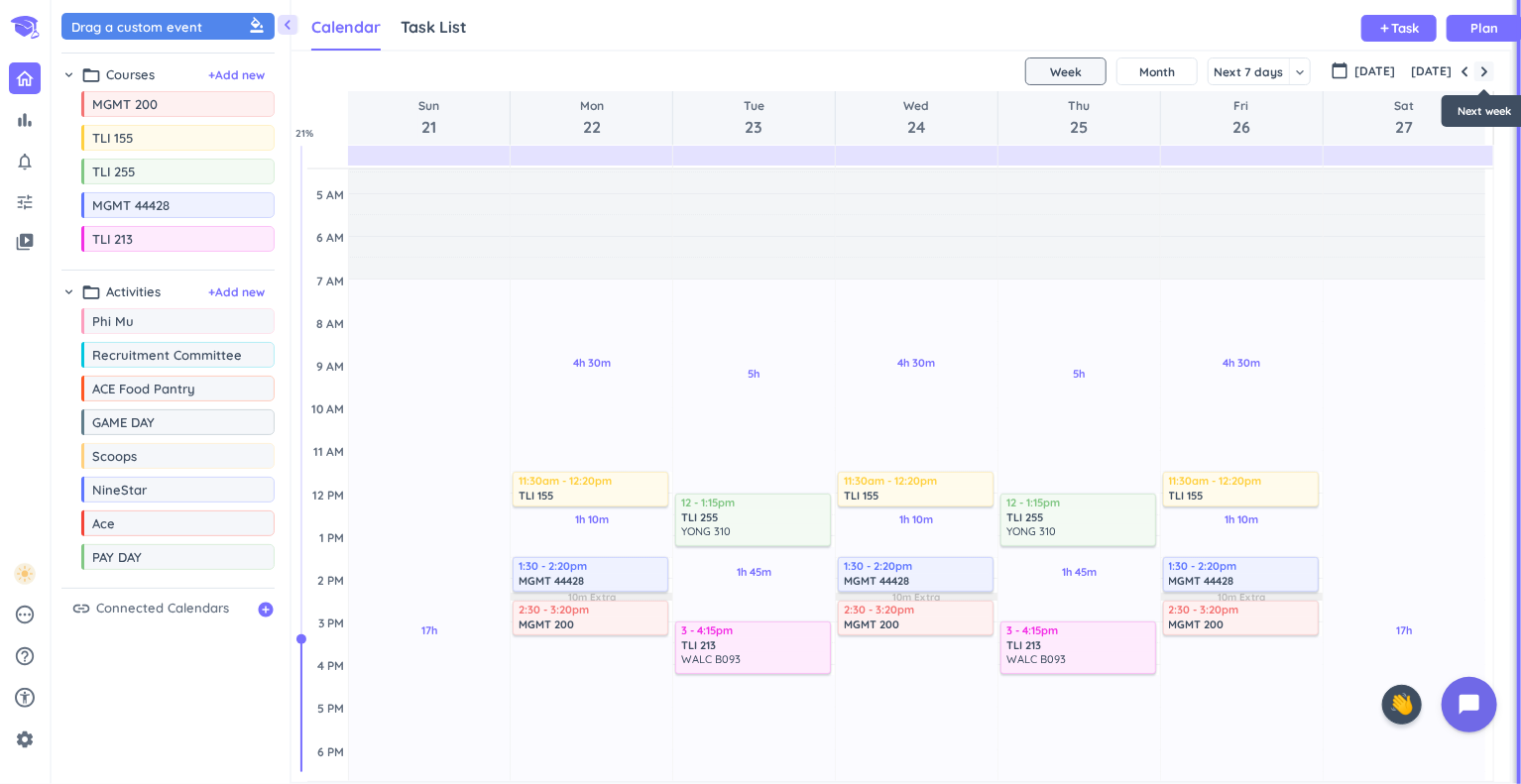 scroll, scrollTop: 130, scrollLeft: 0, axis: vertical 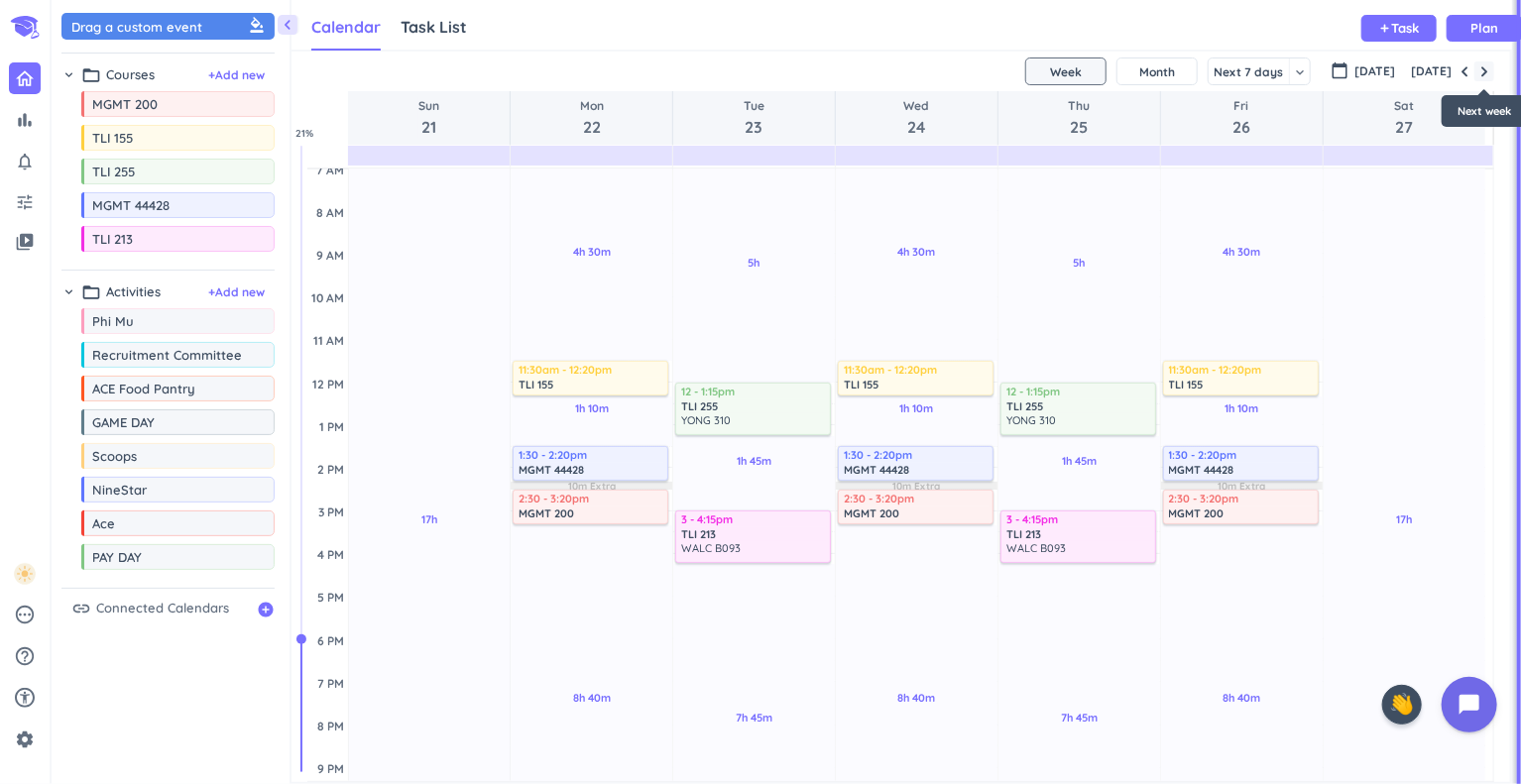 click at bounding box center (1484, 71) 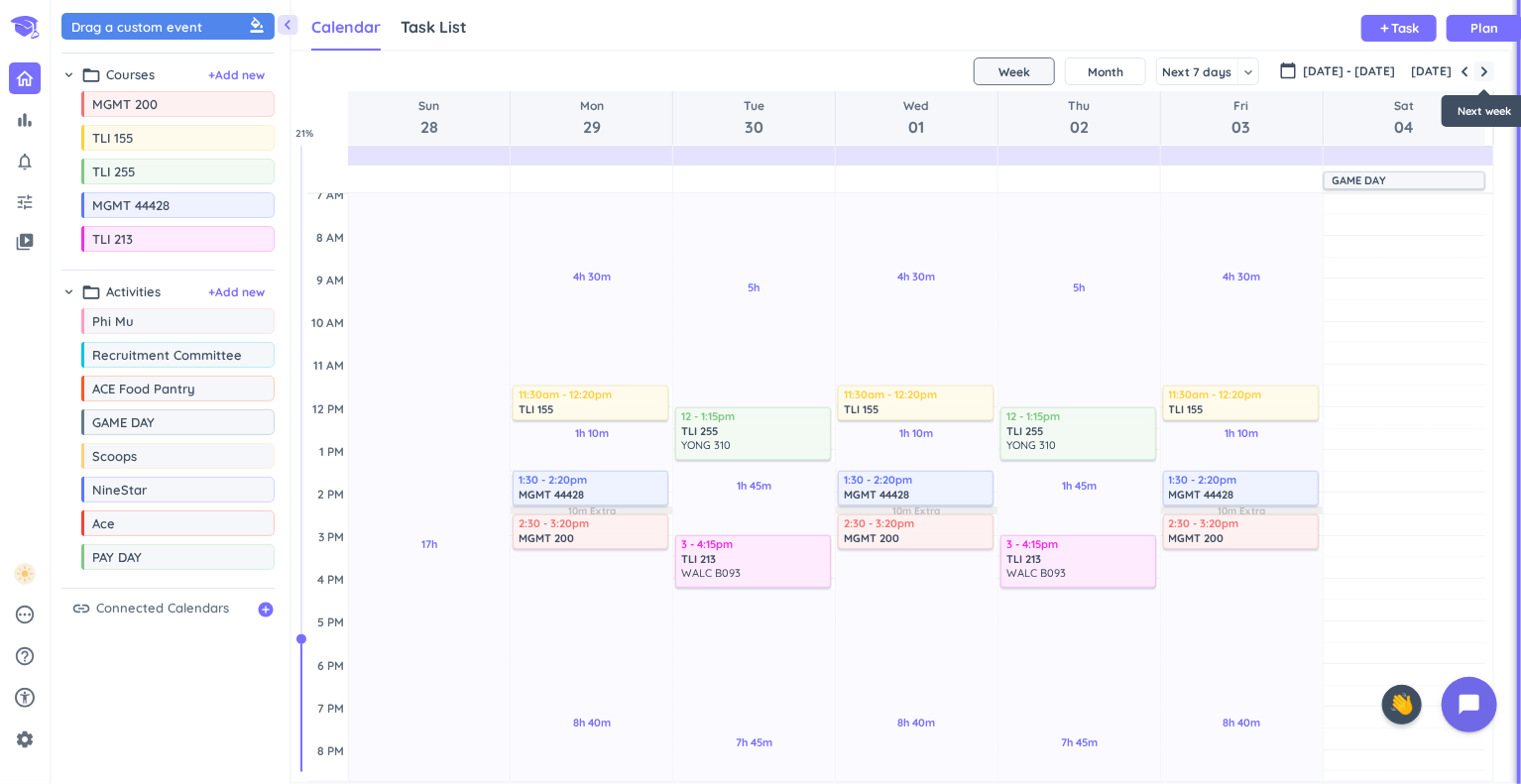 click at bounding box center (1484, 71) 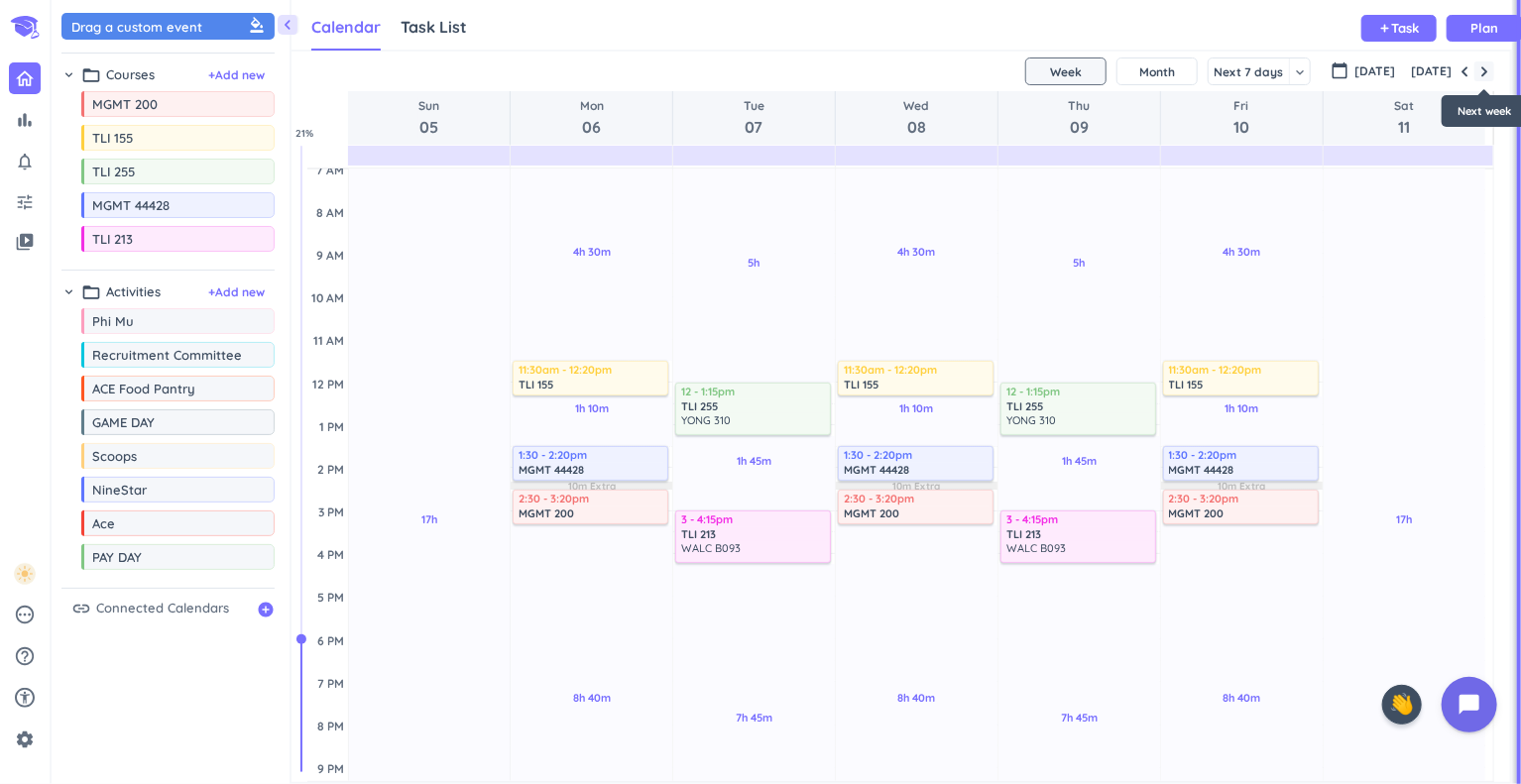 click at bounding box center [1484, 71] 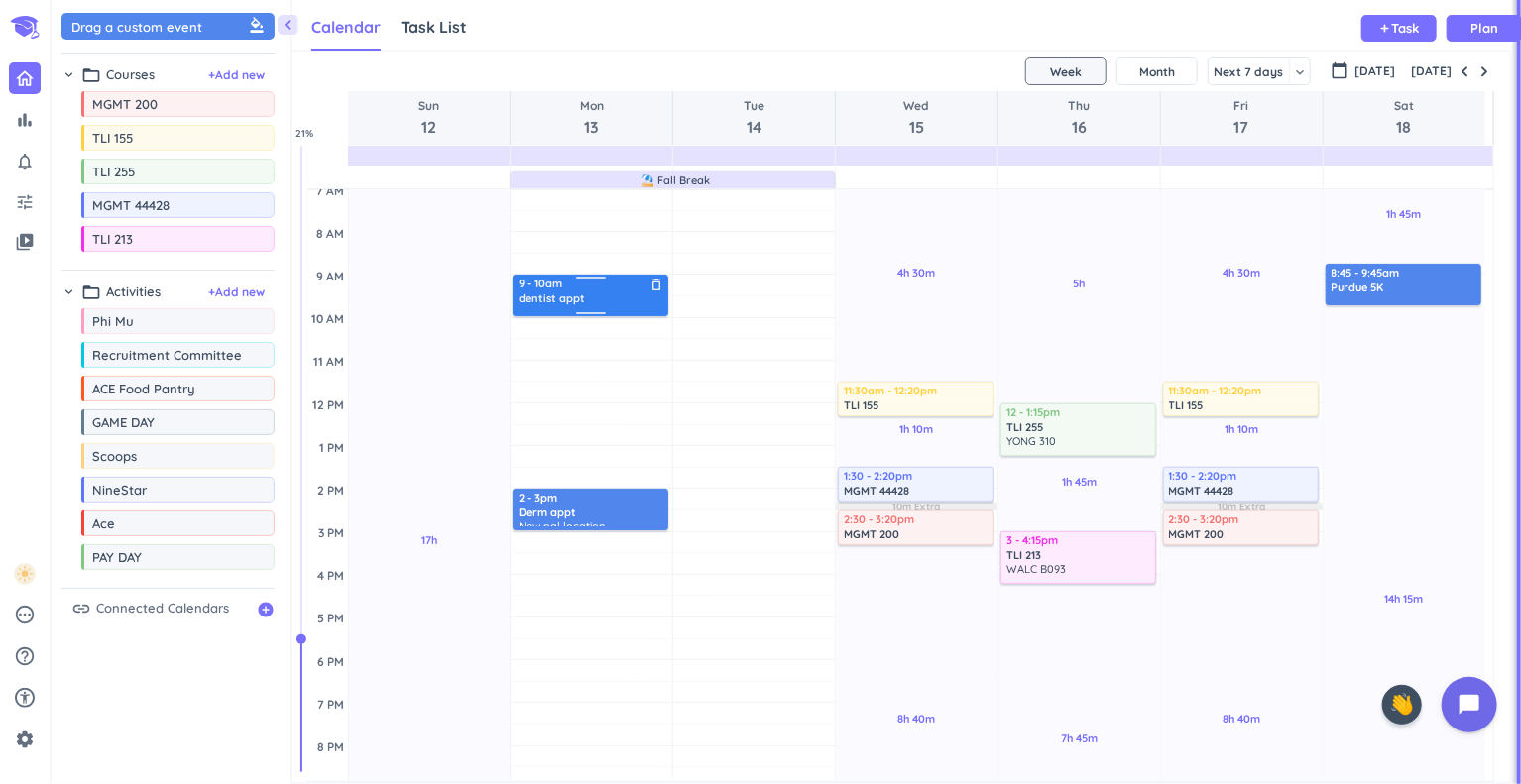 click on "9 - 10am" at bounding box center [591, 283] 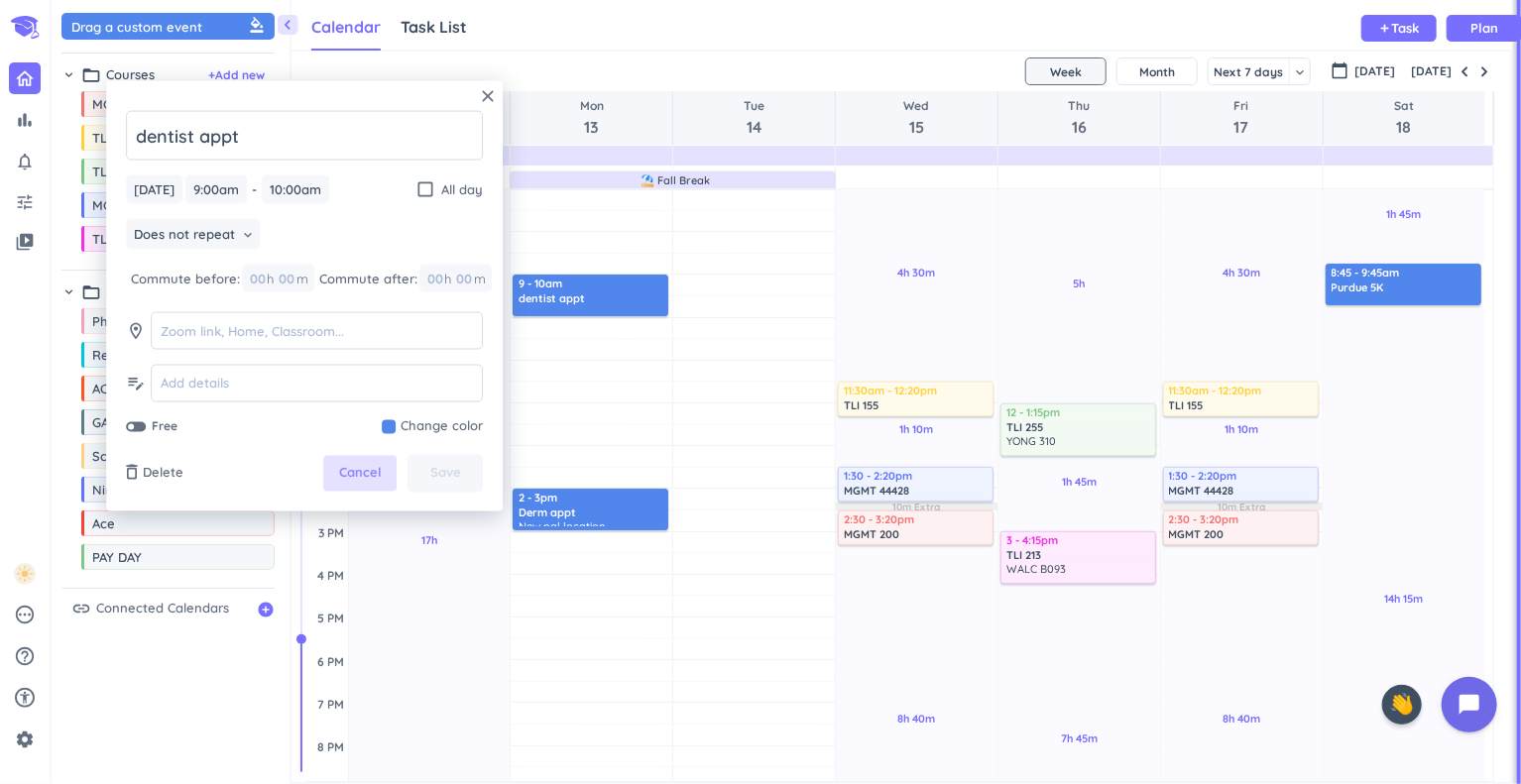 click on "Cancel" at bounding box center [360, 474] 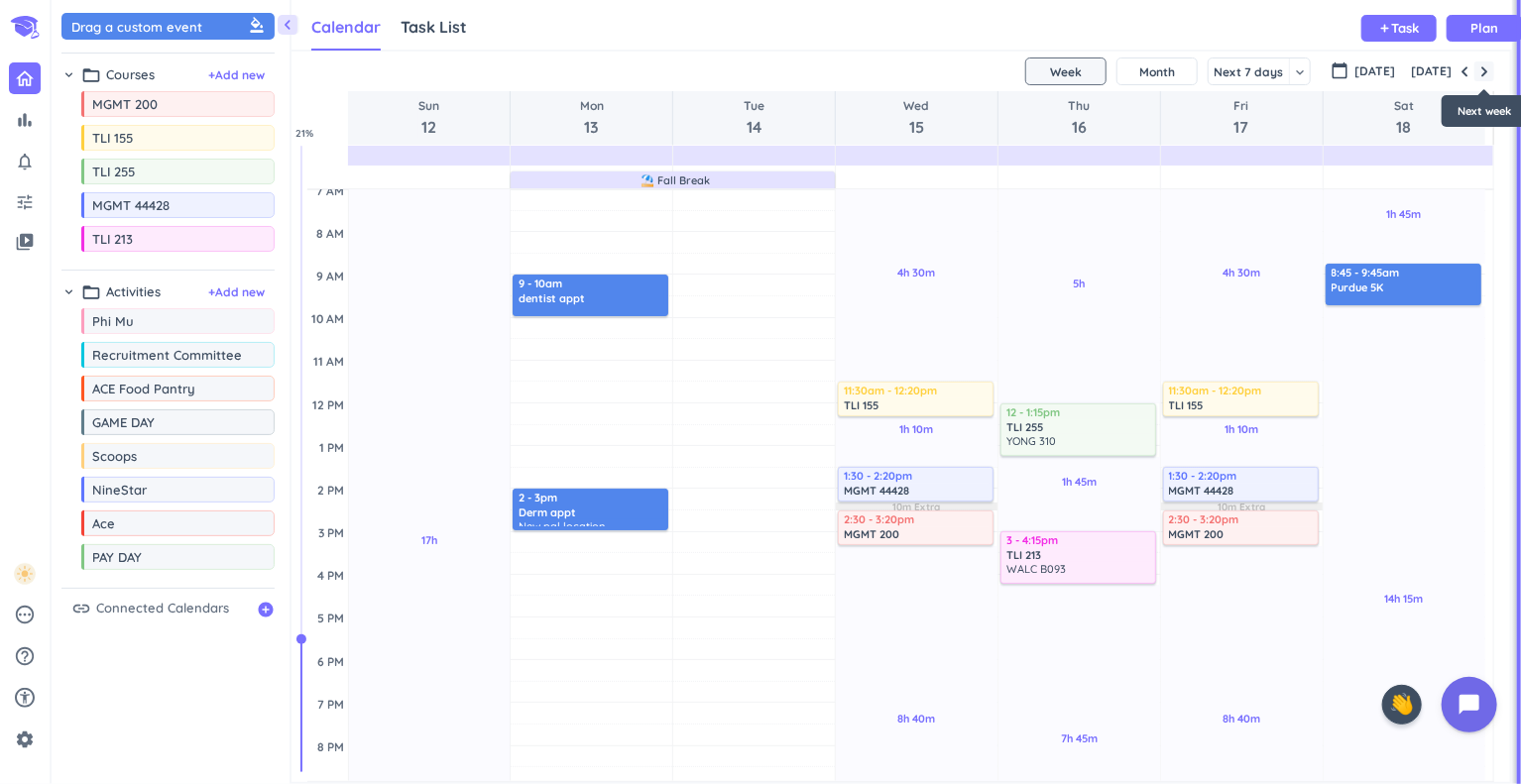 click at bounding box center [1484, 71] 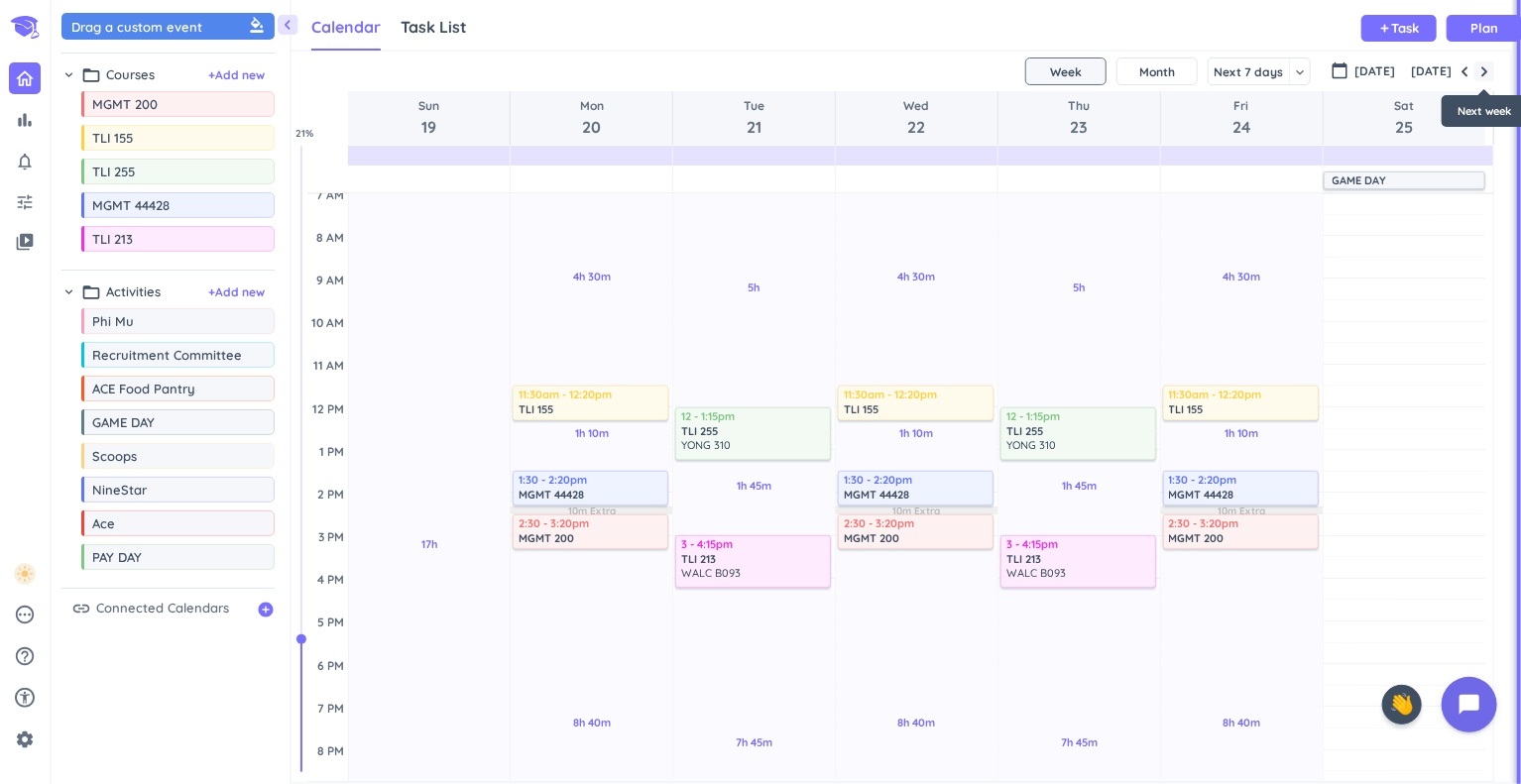 click at bounding box center [1484, 71] 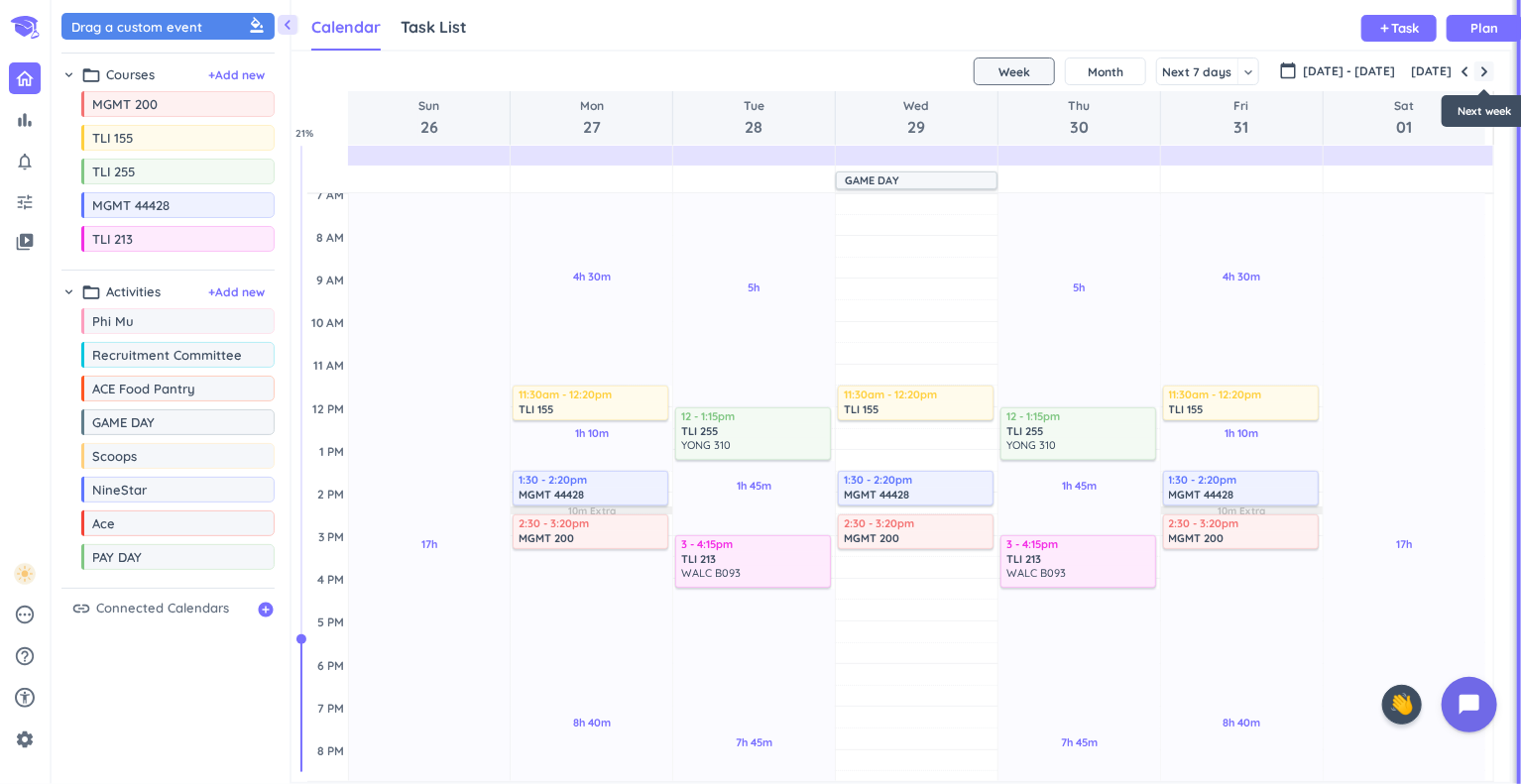click at bounding box center [1484, 71] 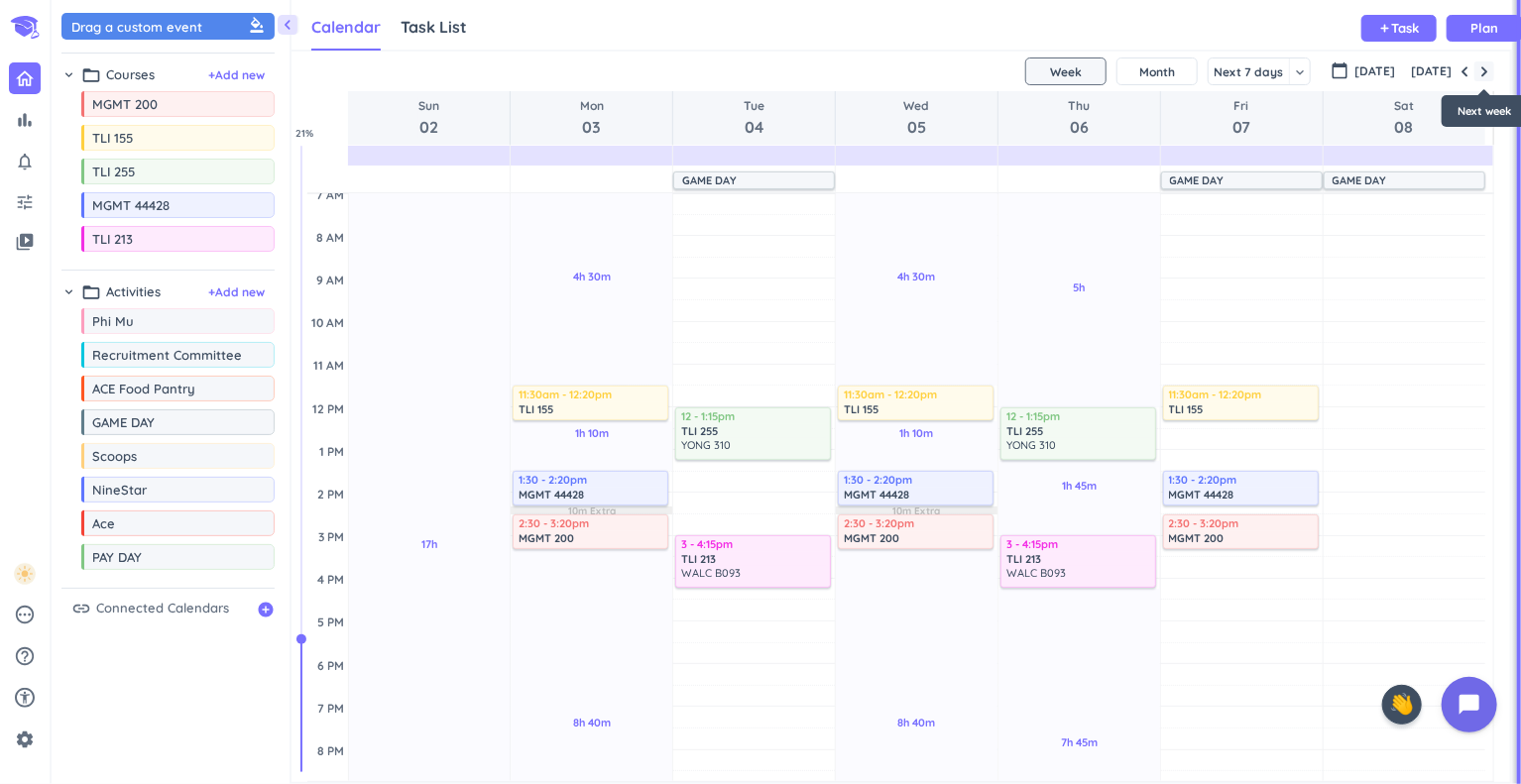 click at bounding box center [1484, 71] 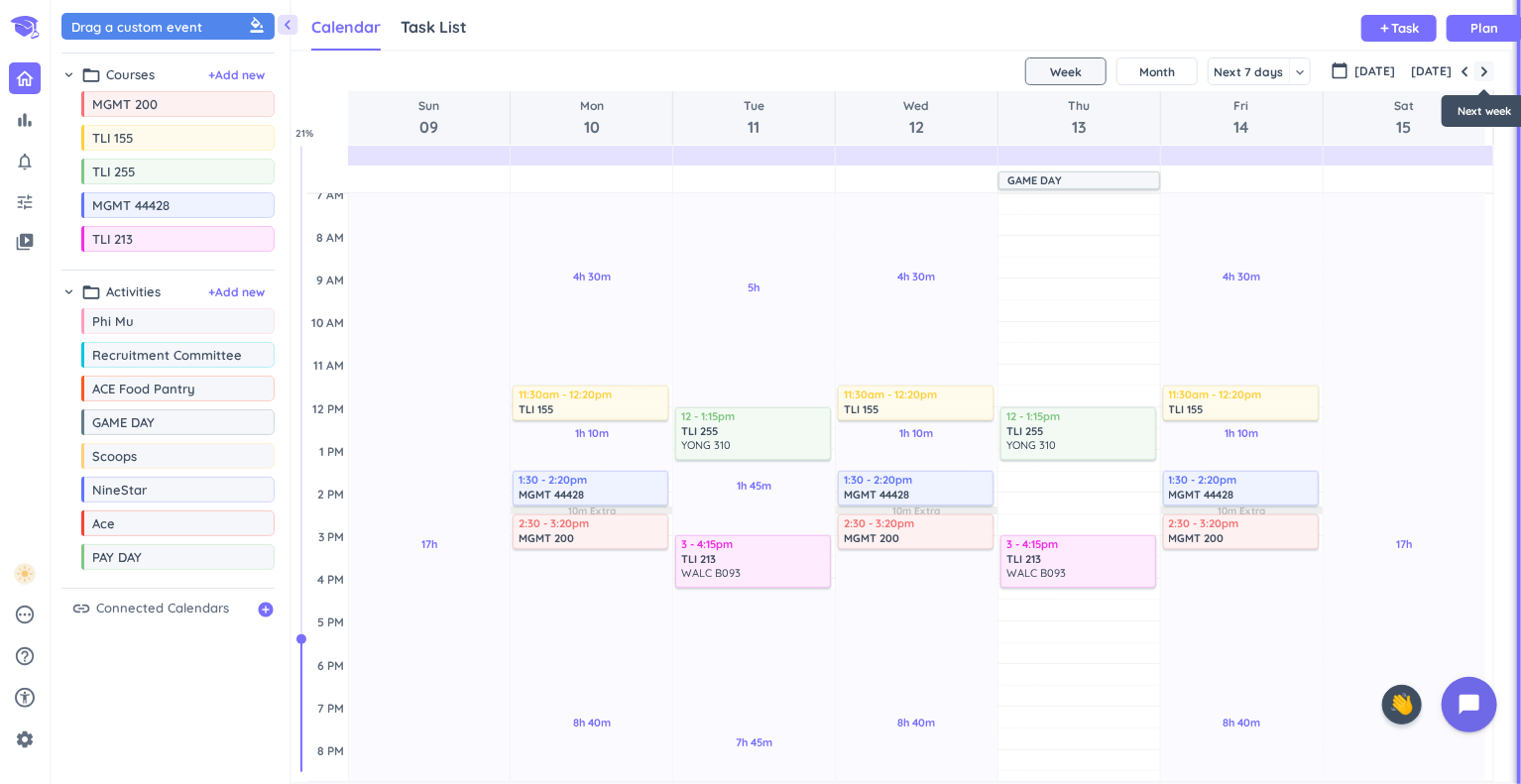 click at bounding box center (1484, 71) 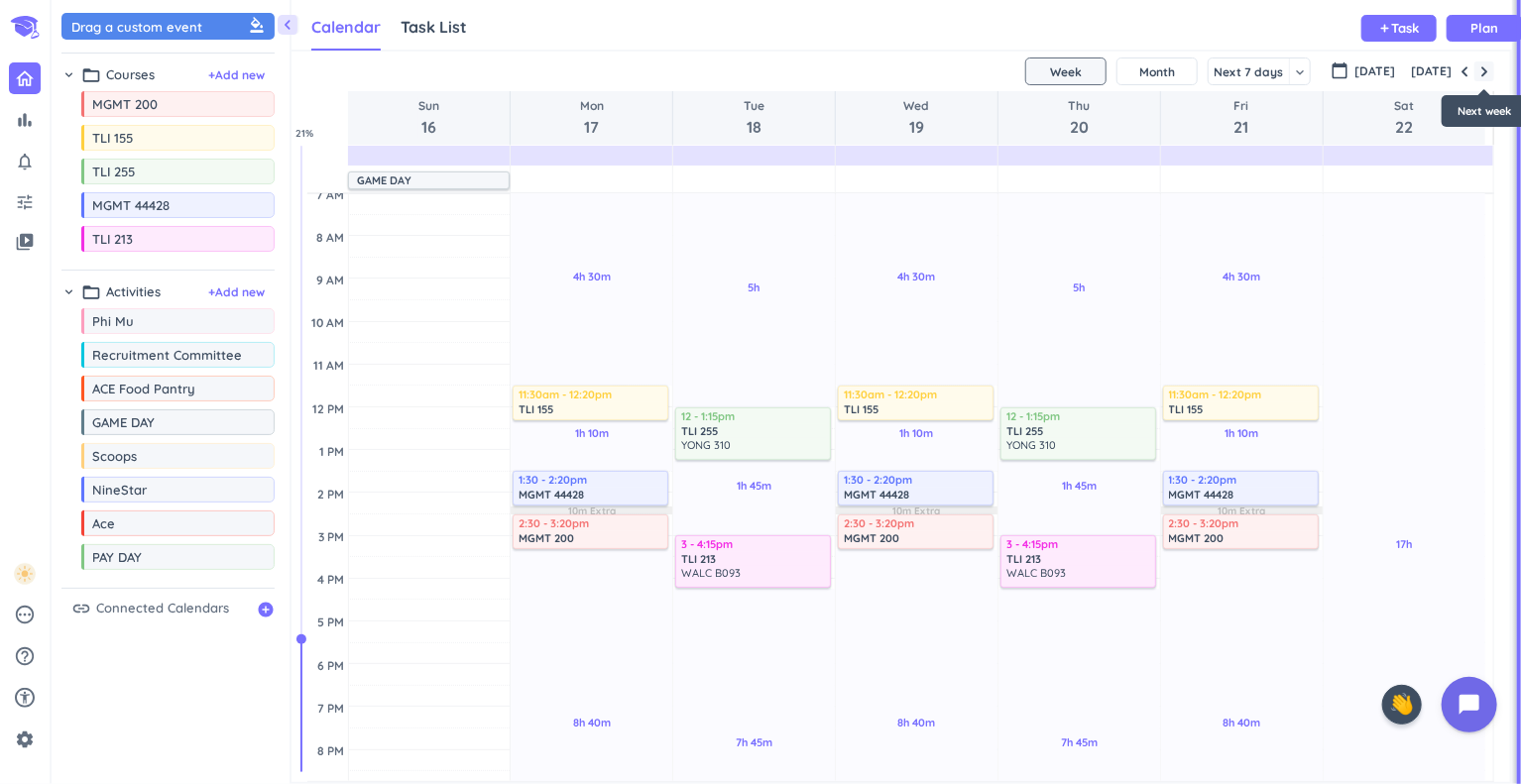 click at bounding box center (1484, 71) 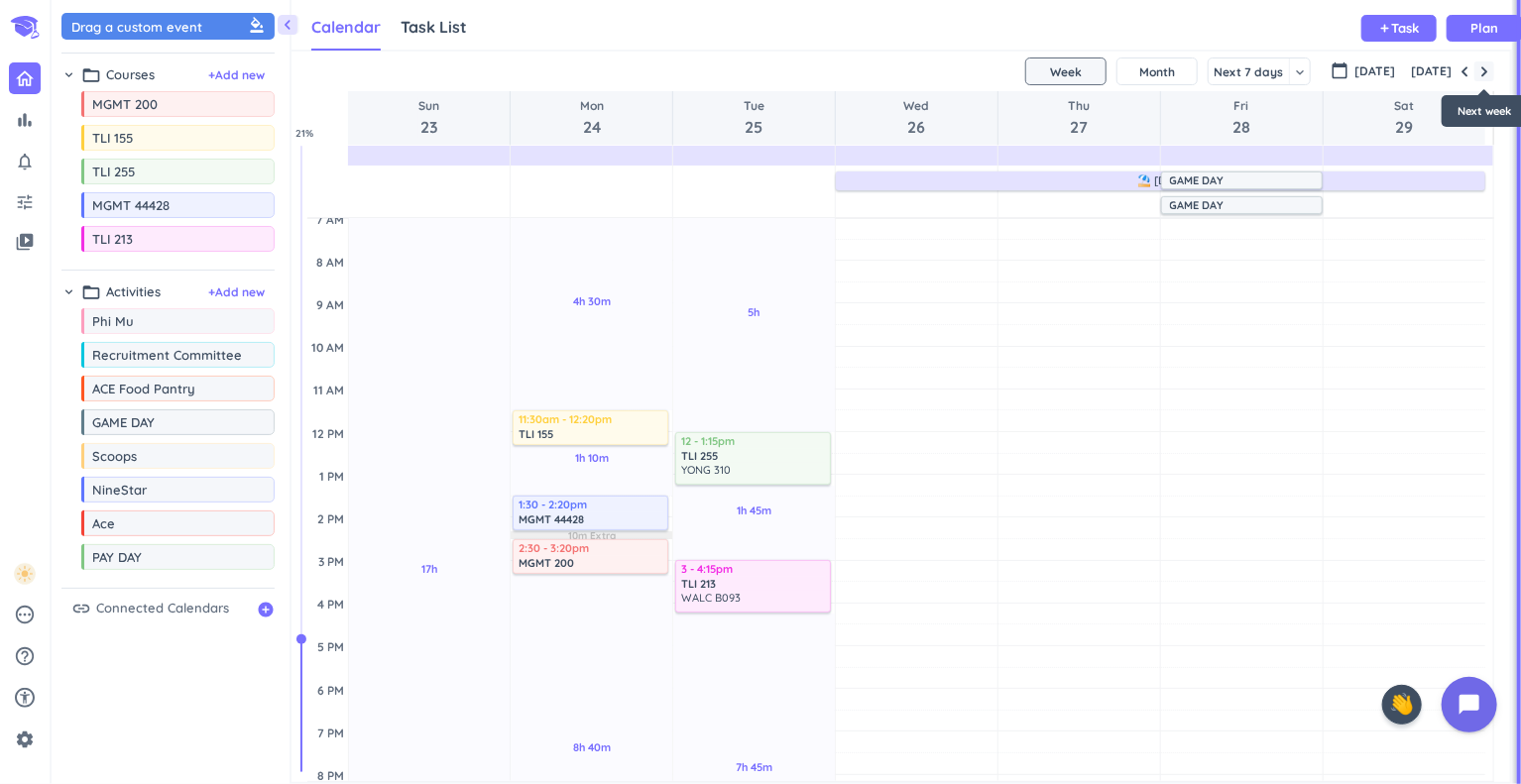 click at bounding box center (1484, 71) 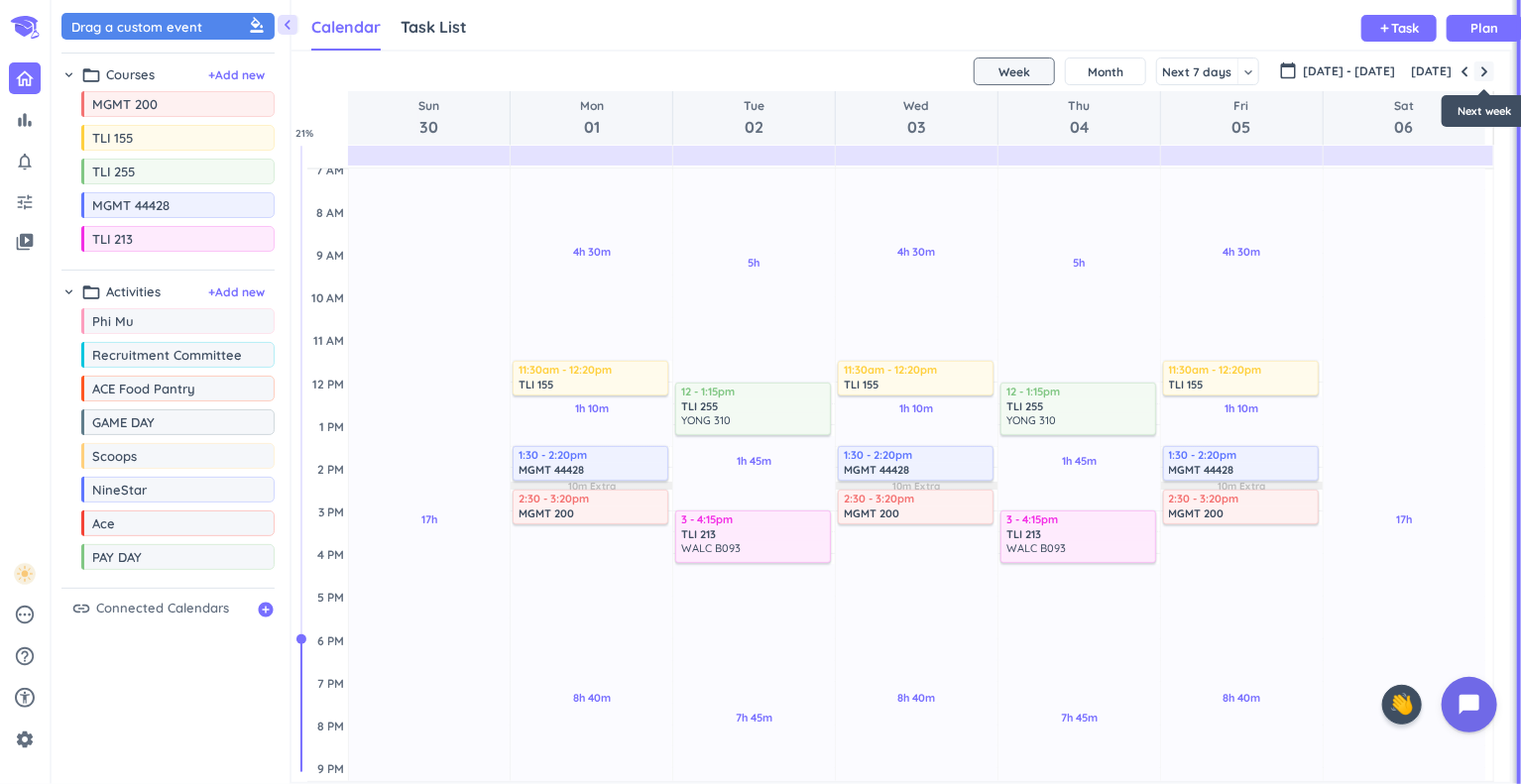 click at bounding box center [1484, 71] 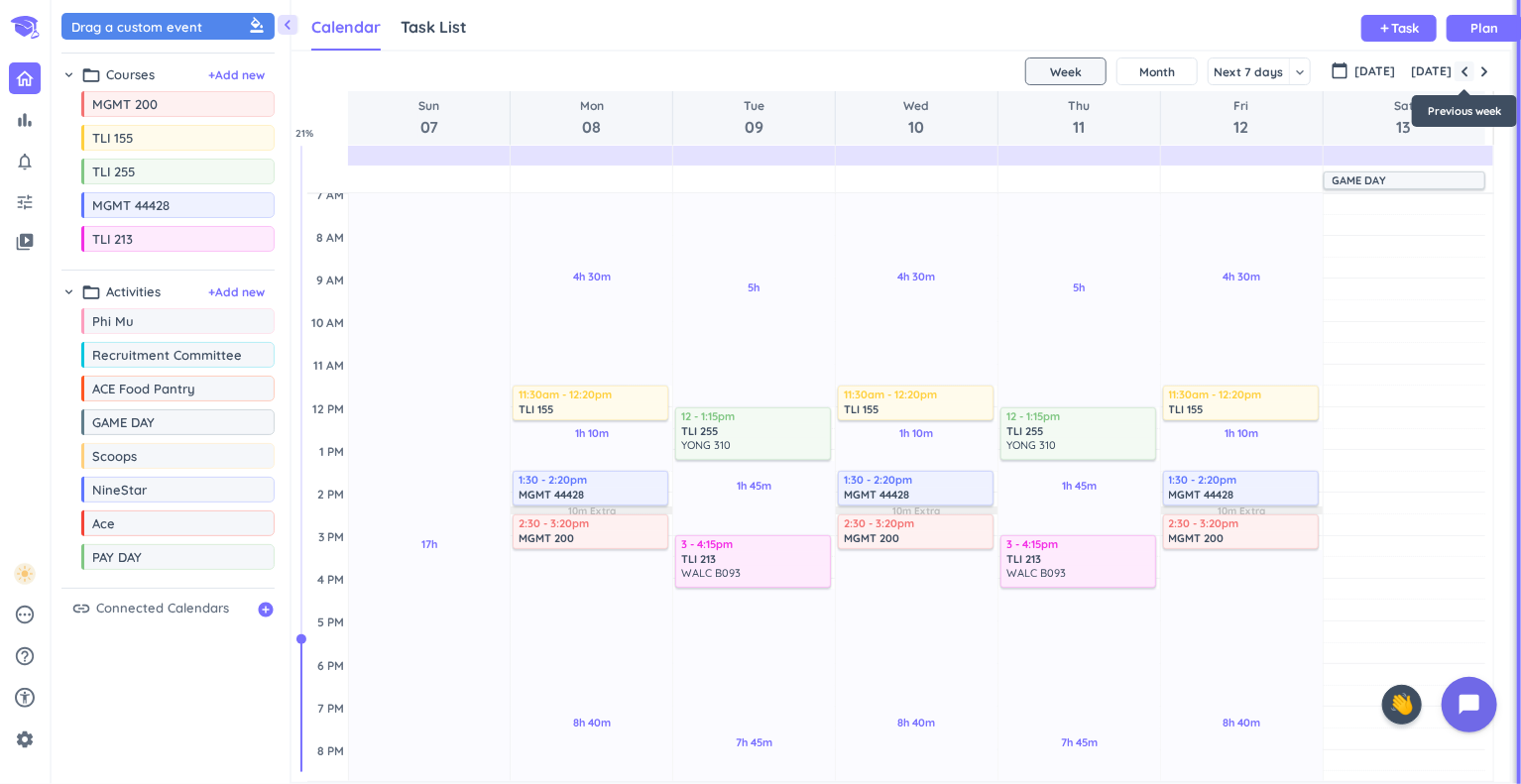 click at bounding box center [1464, 71] 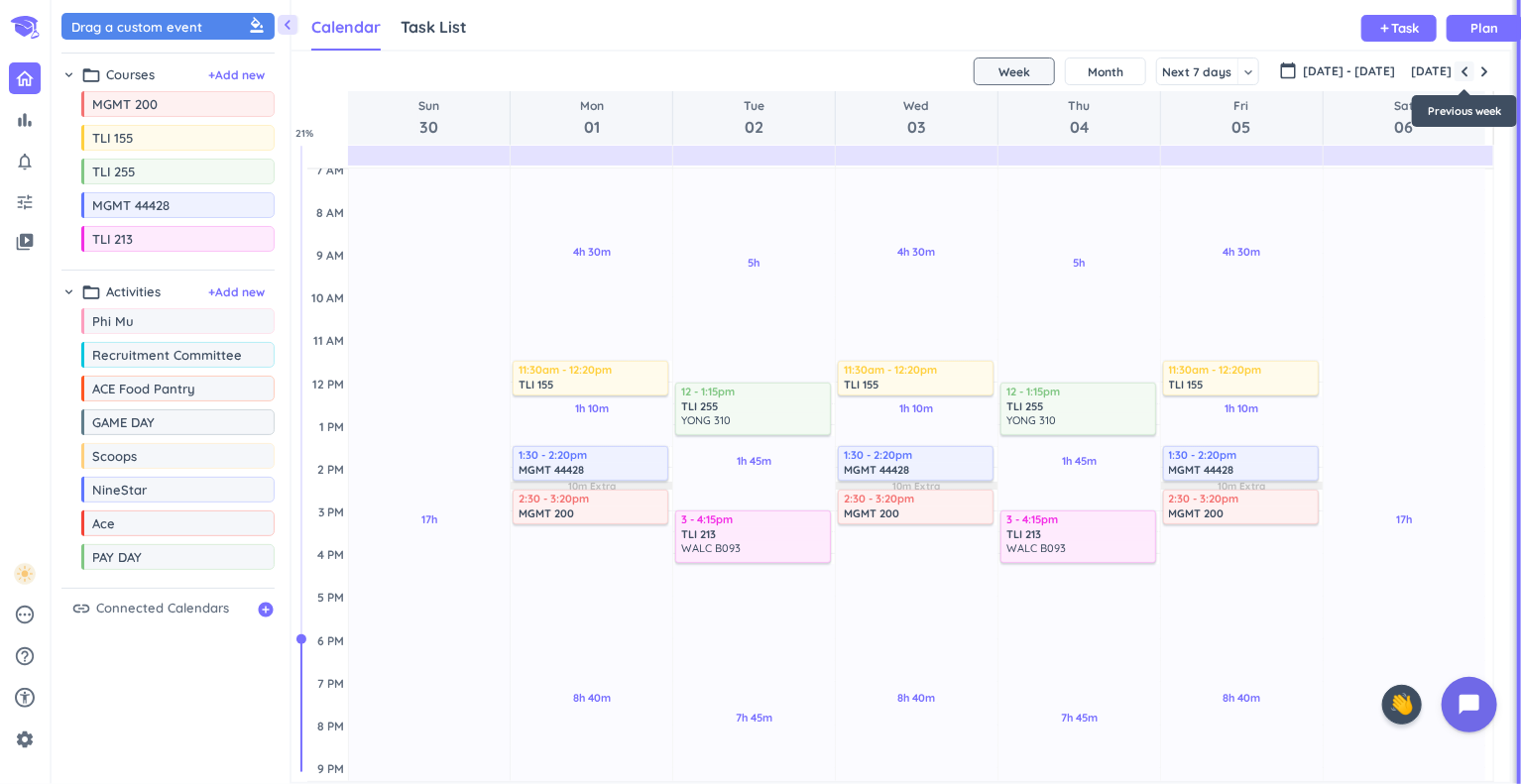 click at bounding box center (1464, 71) 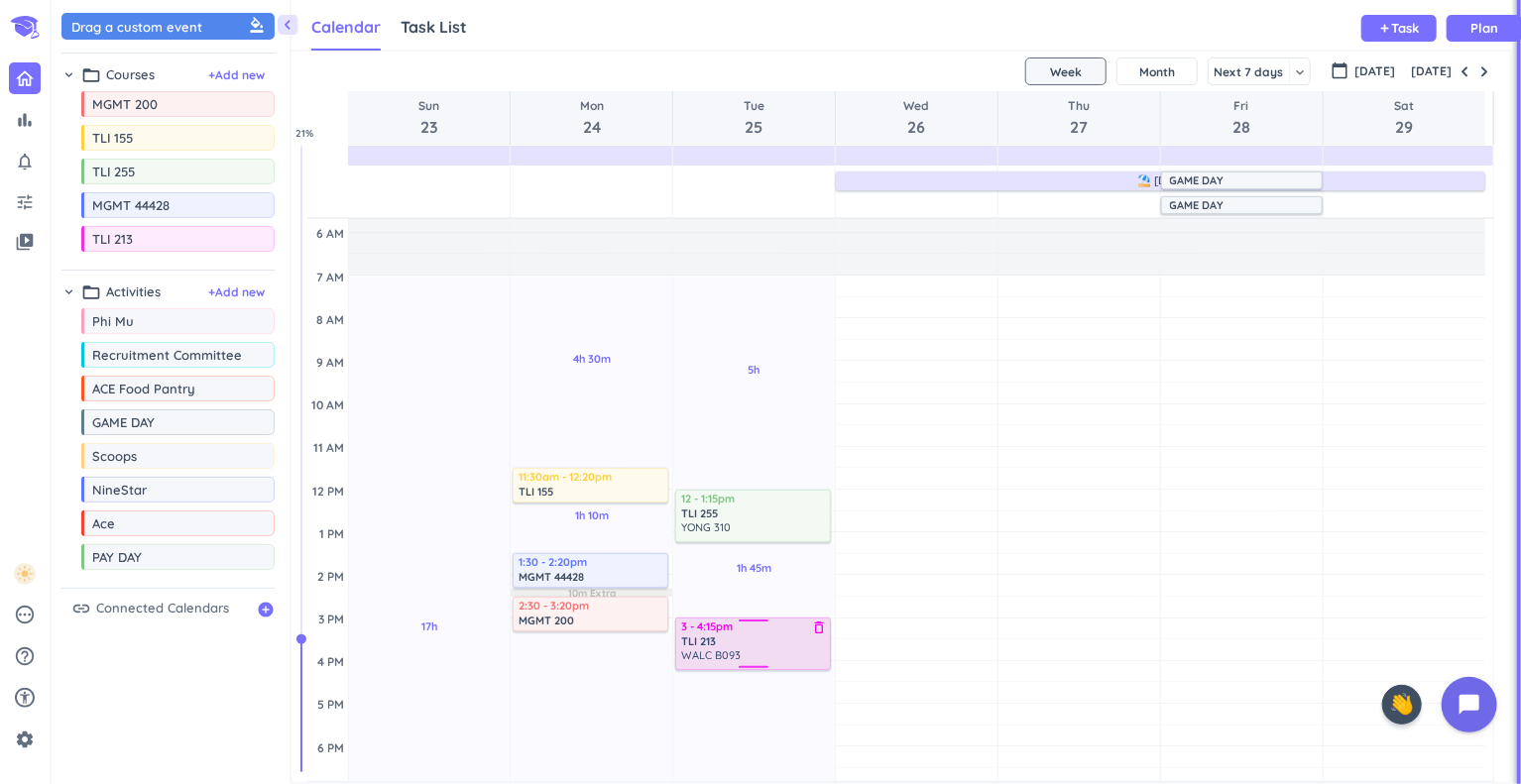 scroll, scrollTop: 0, scrollLeft: 0, axis: both 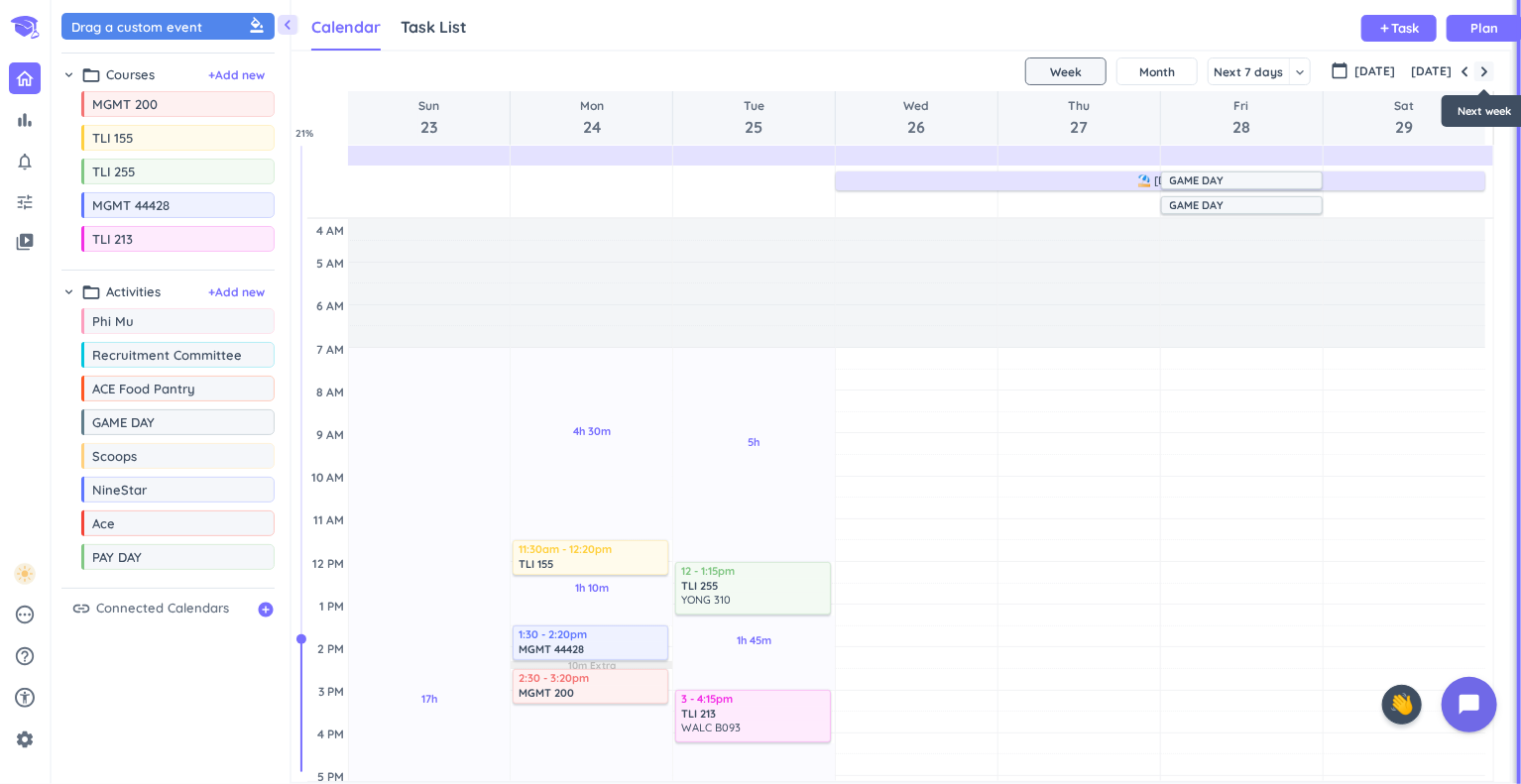 click at bounding box center (1484, 71) 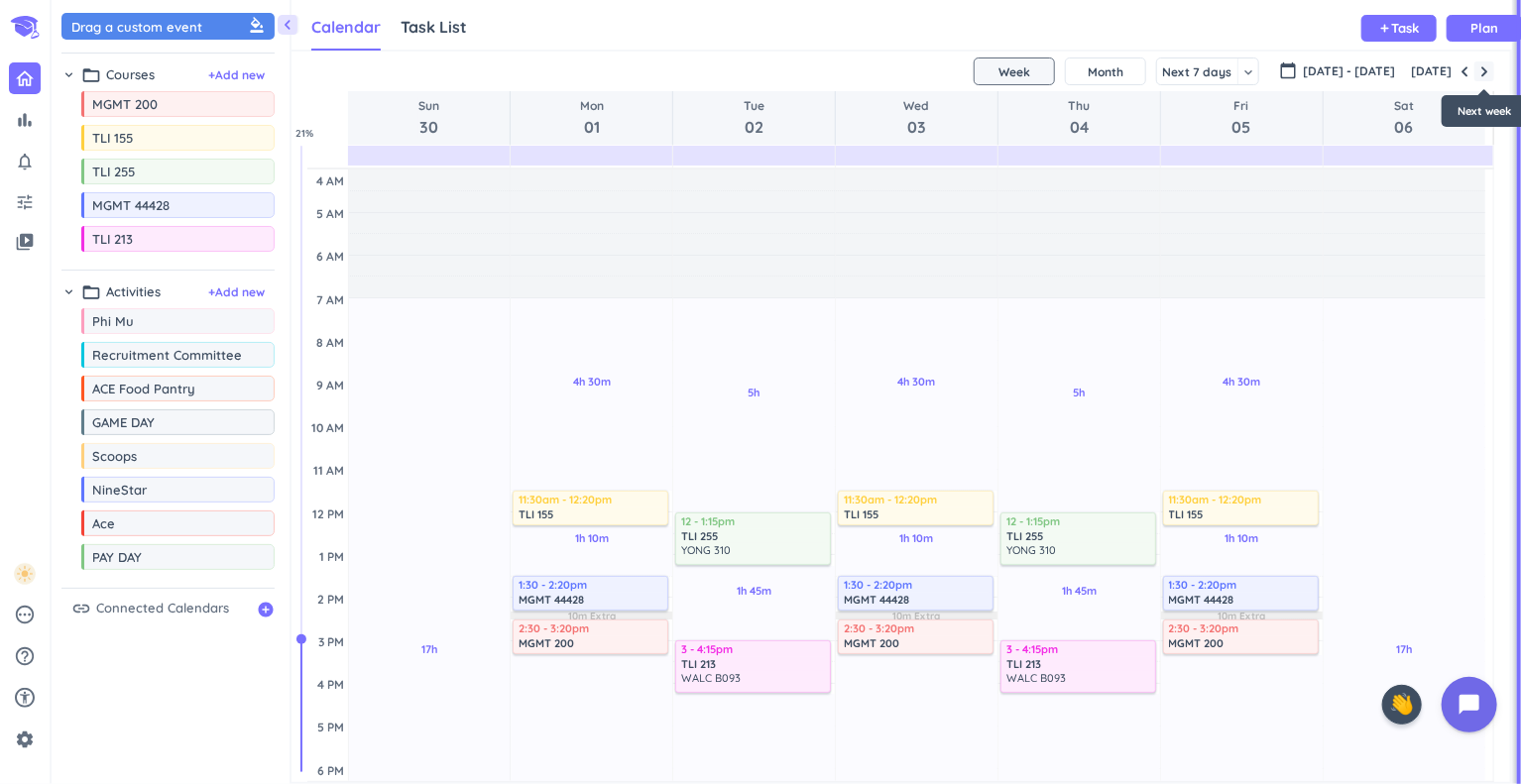 scroll, scrollTop: 130, scrollLeft: 0, axis: vertical 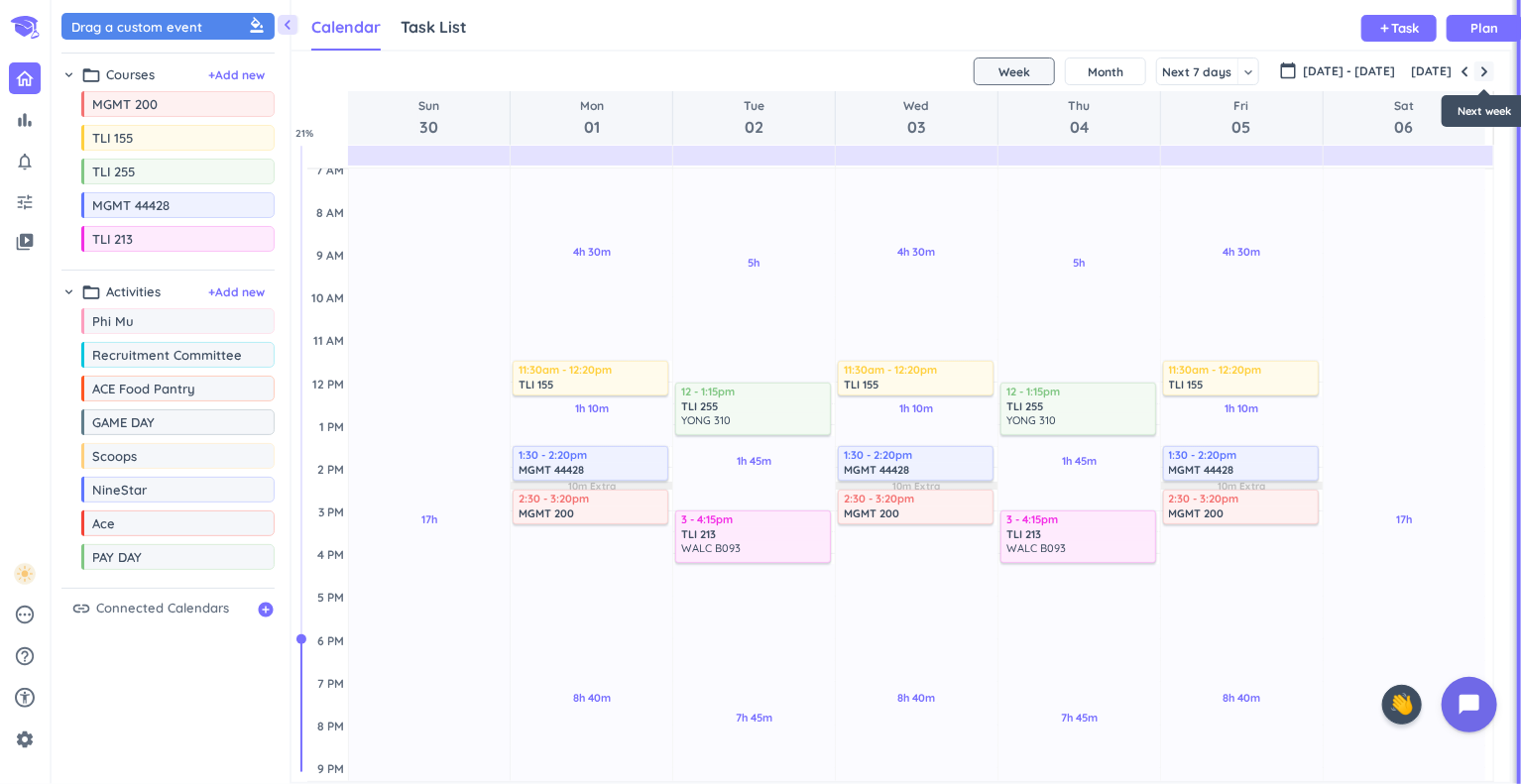 click at bounding box center [1484, 71] 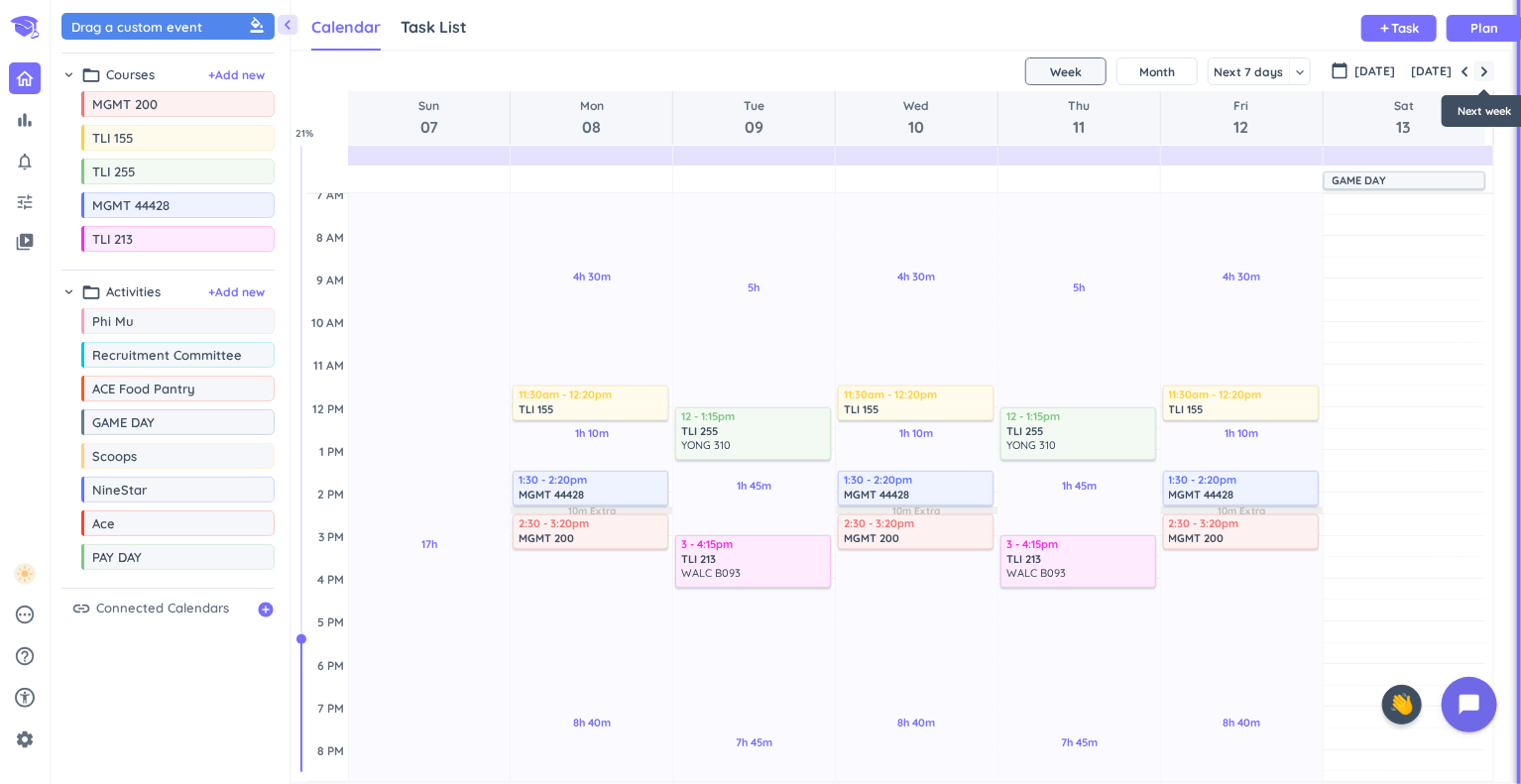 click at bounding box center [1484, 71] 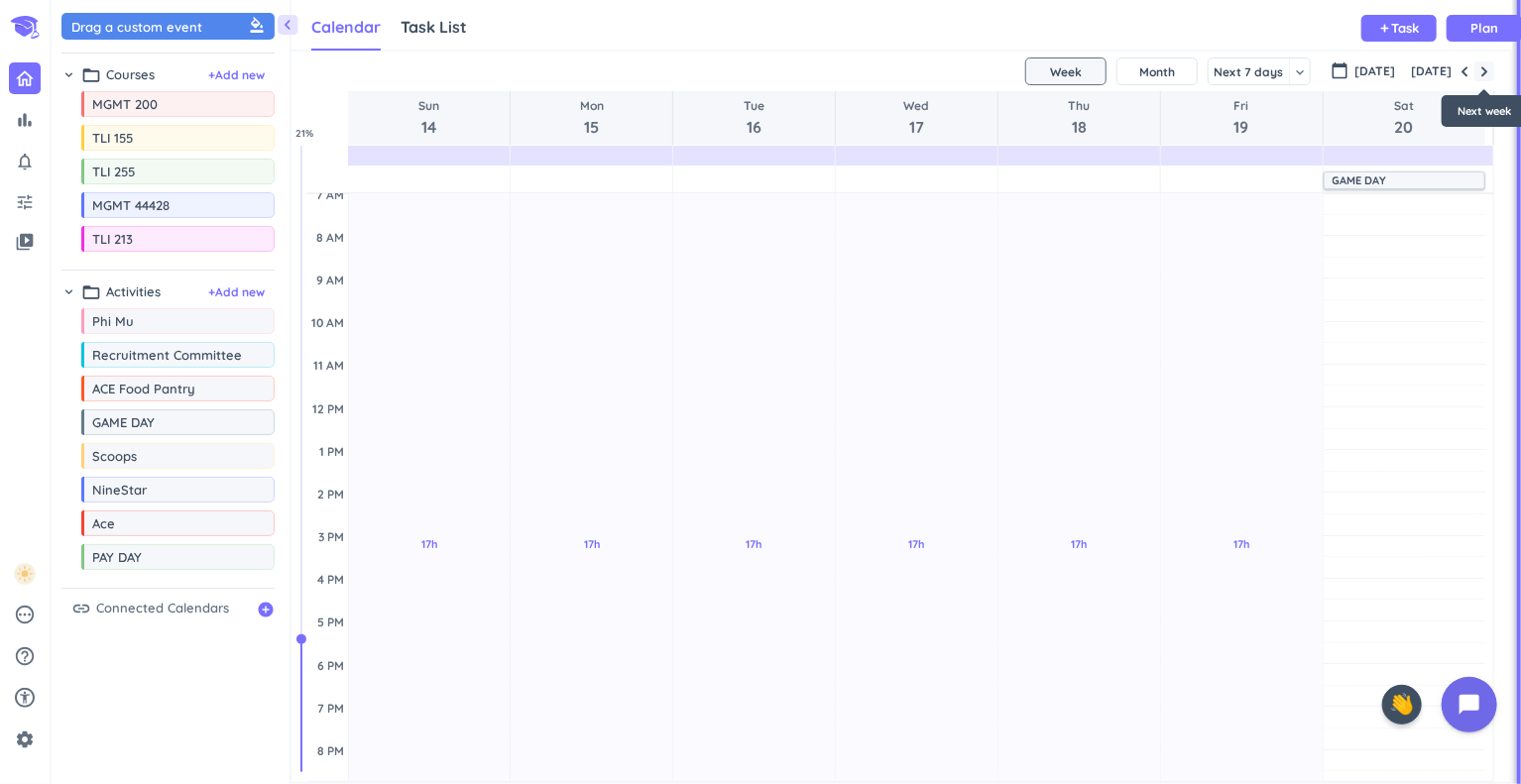 click at bounding box center (1484, 71) 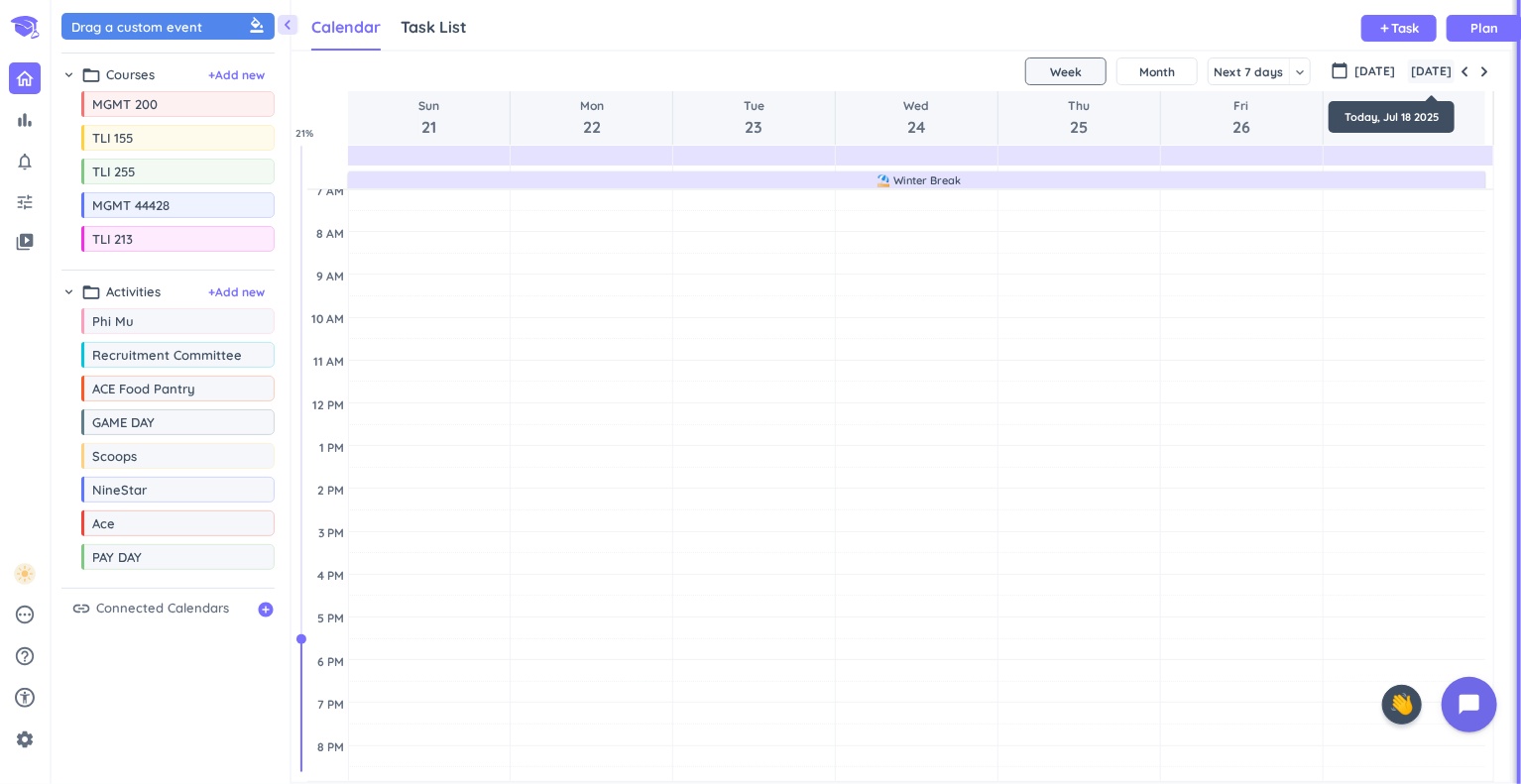 click on "[DATE]" at bounding box center (1431, 71) 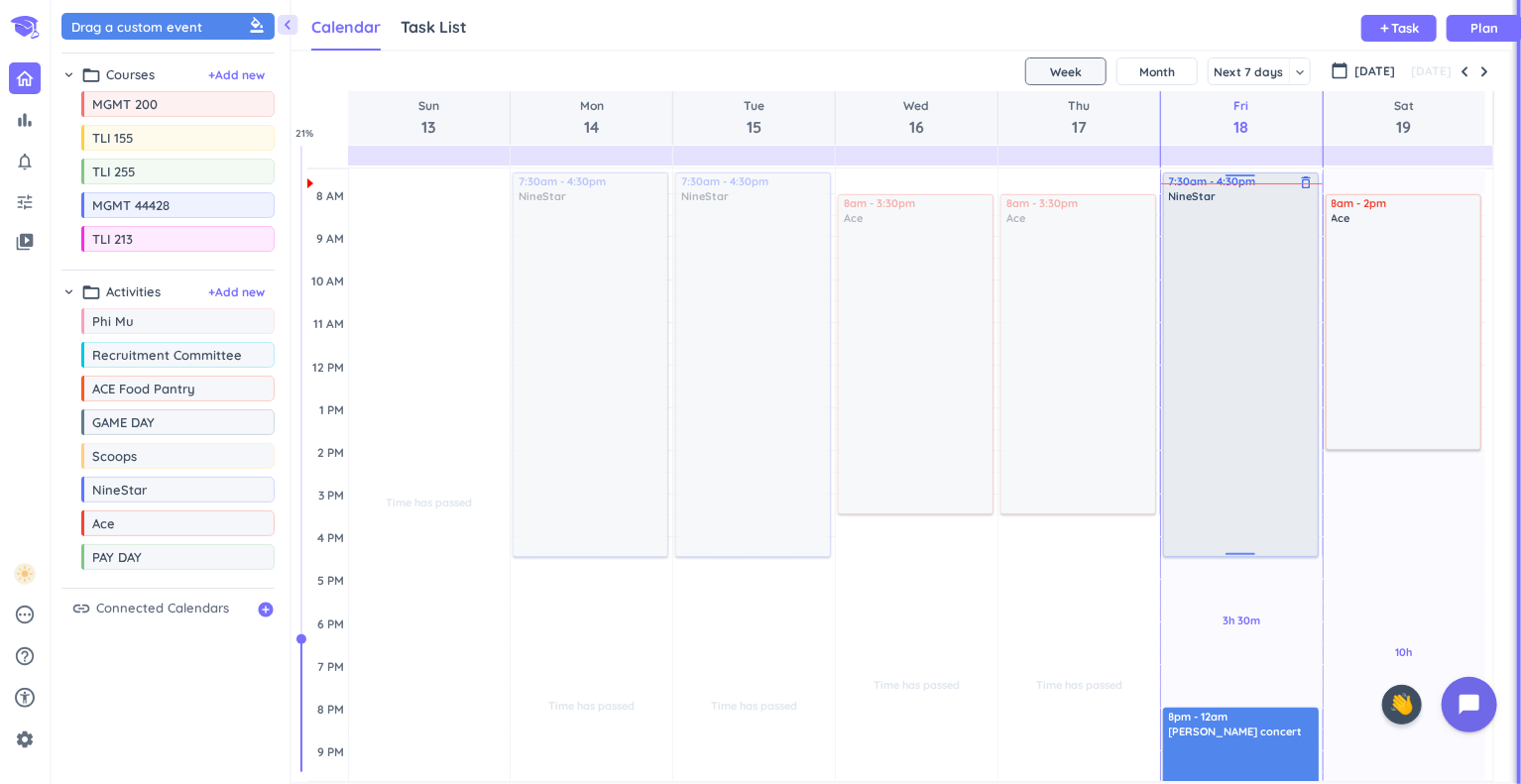 scroll, scrollTop: 0, scrollLeft: 0, axis: both 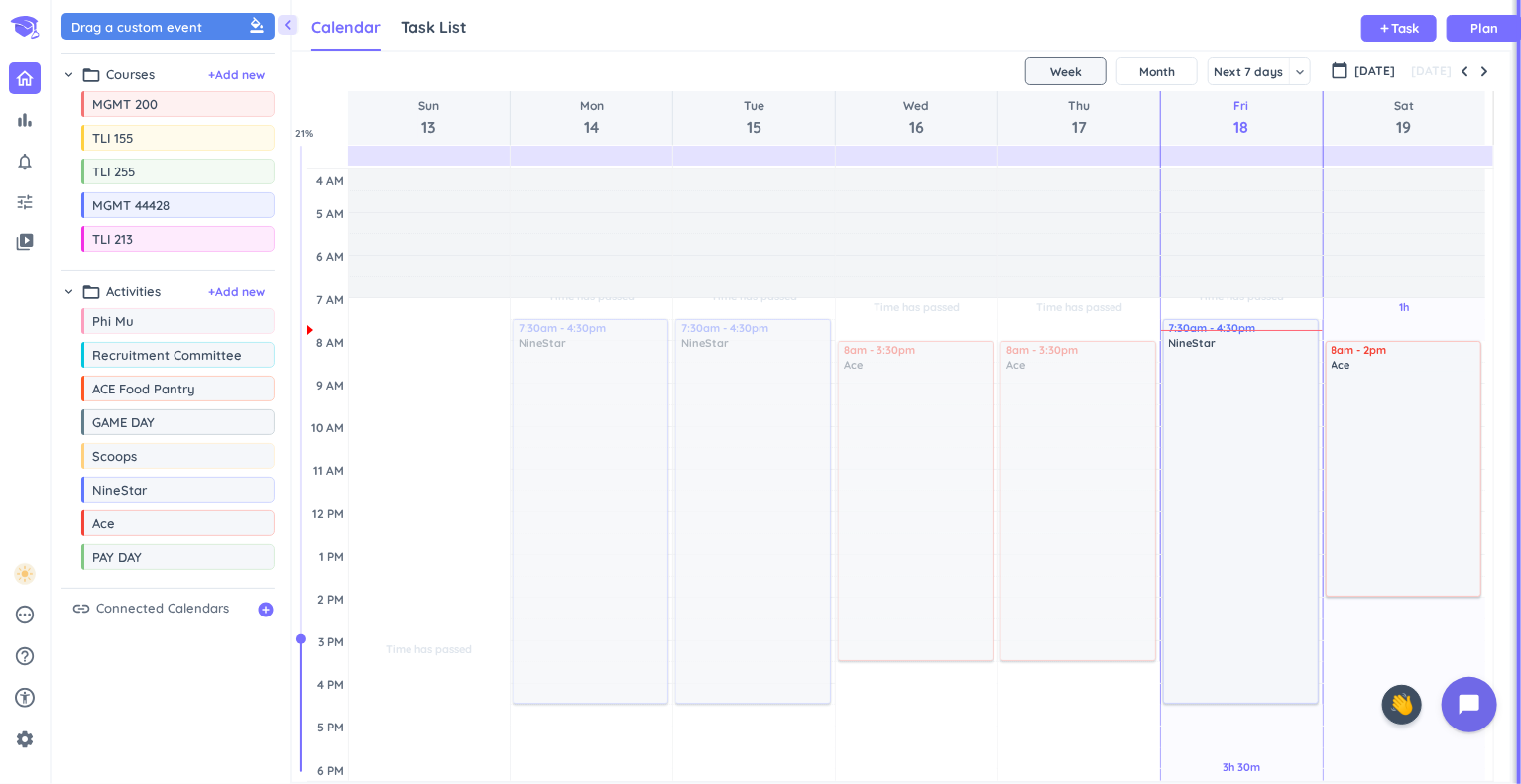 drag, startPoint x: 309, startPoint y: 332, endPoint x: 307, endPoint y: 350, distance: 18.11077 